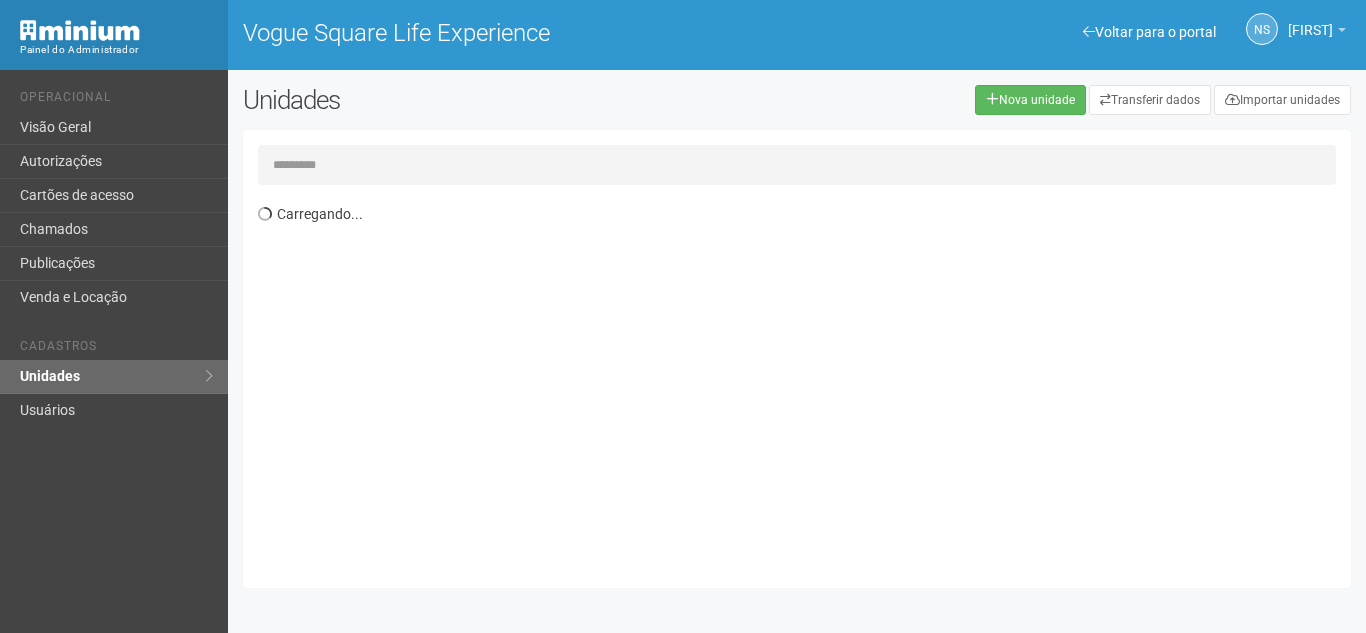 scroll, scrollTop: 0, scrollLeft: 0, axis: both 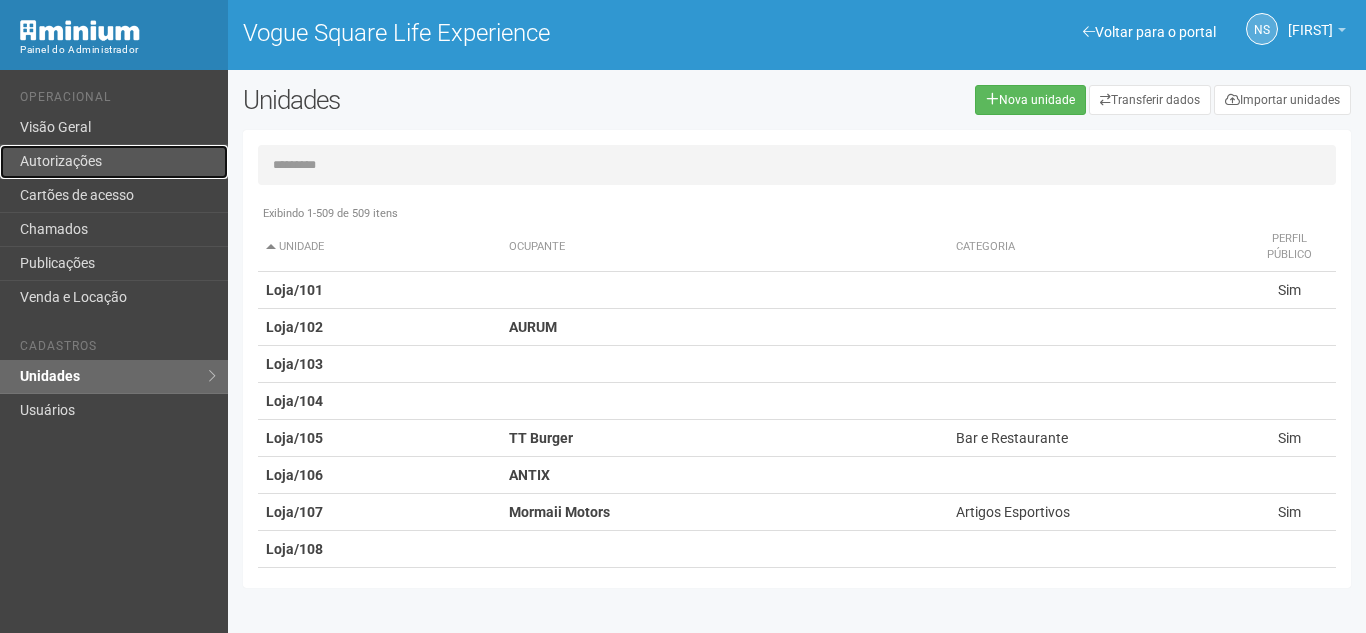 click on "Autorizações" at bounding box center (114, 162) 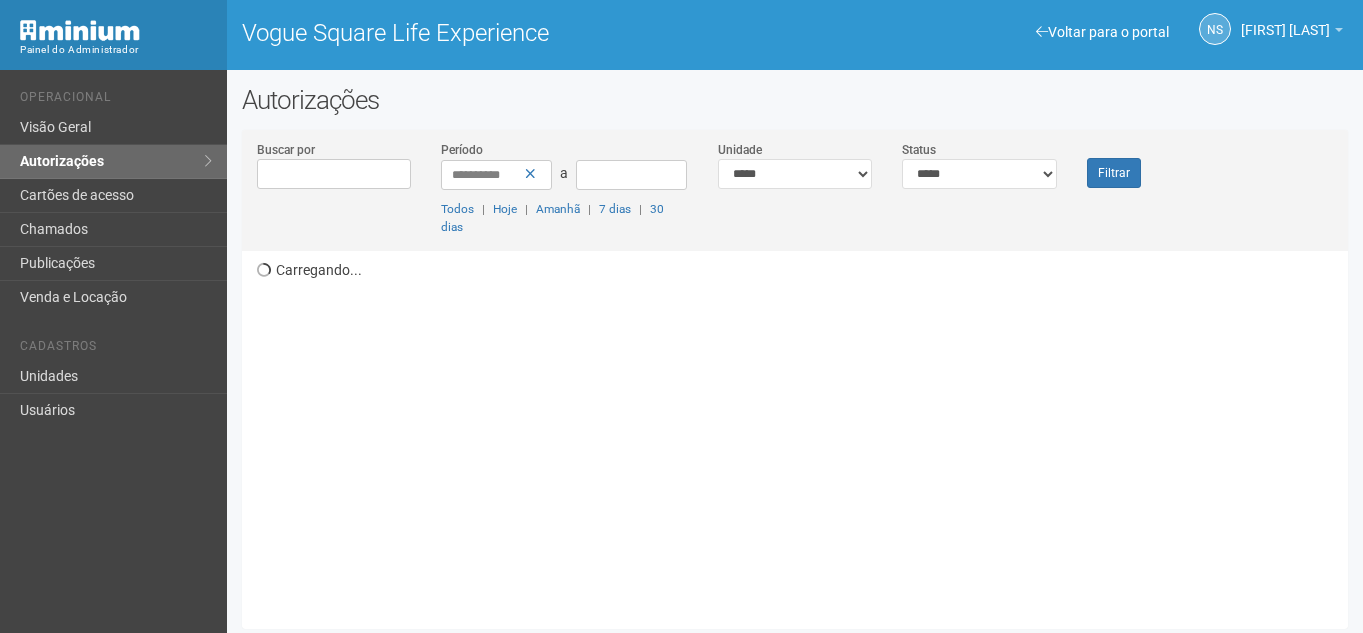 scroll, scrollTop: 0, scrollLeft: 0, axis: both 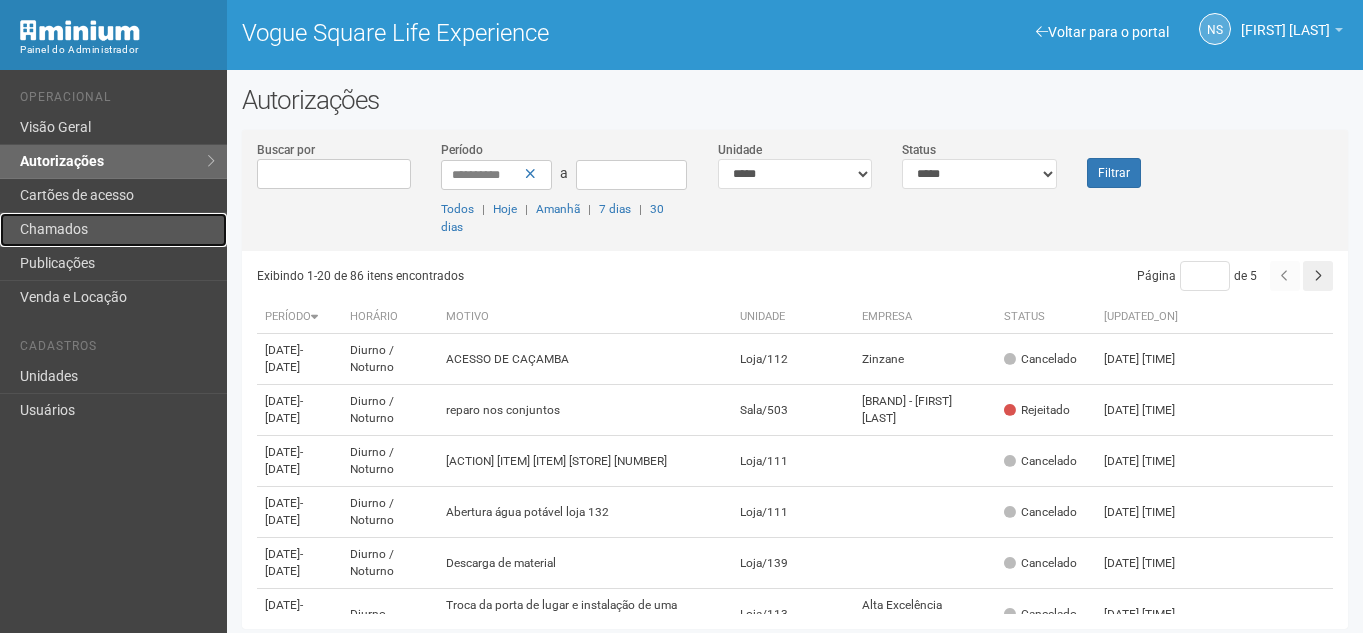 click on "Chamados" at bounding box center [113, 230] 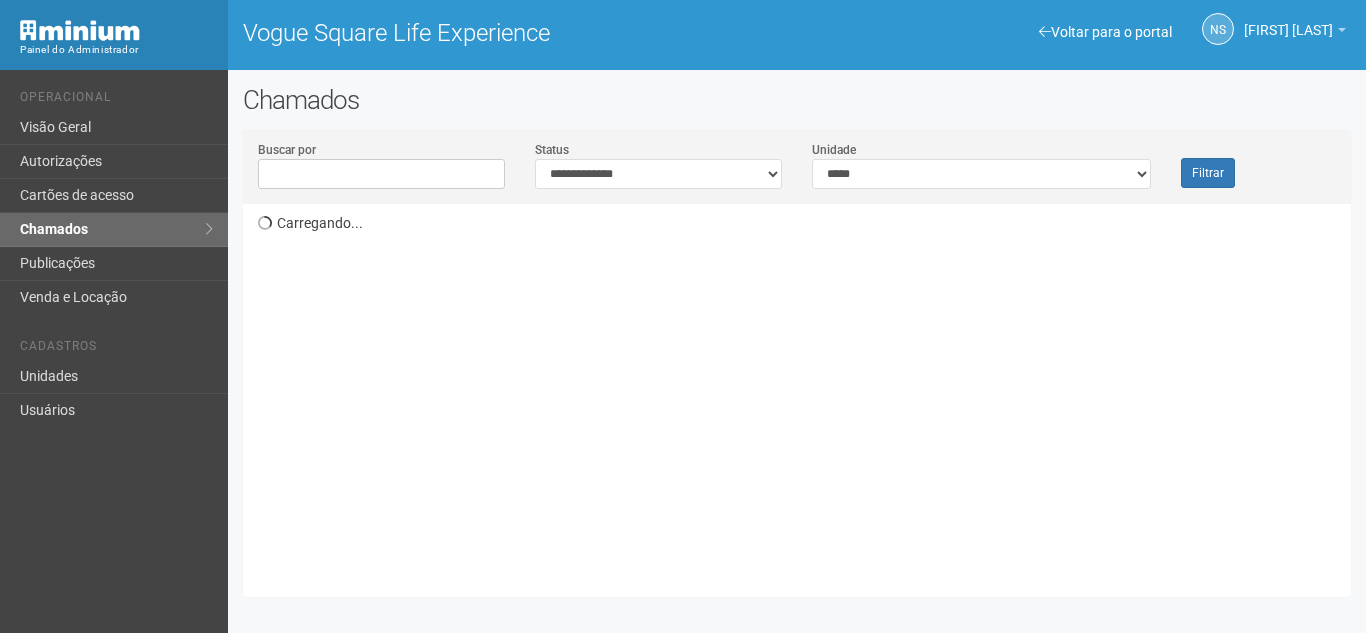 scroll, scrollTop: 0, scrollLeft: 0, axis: both 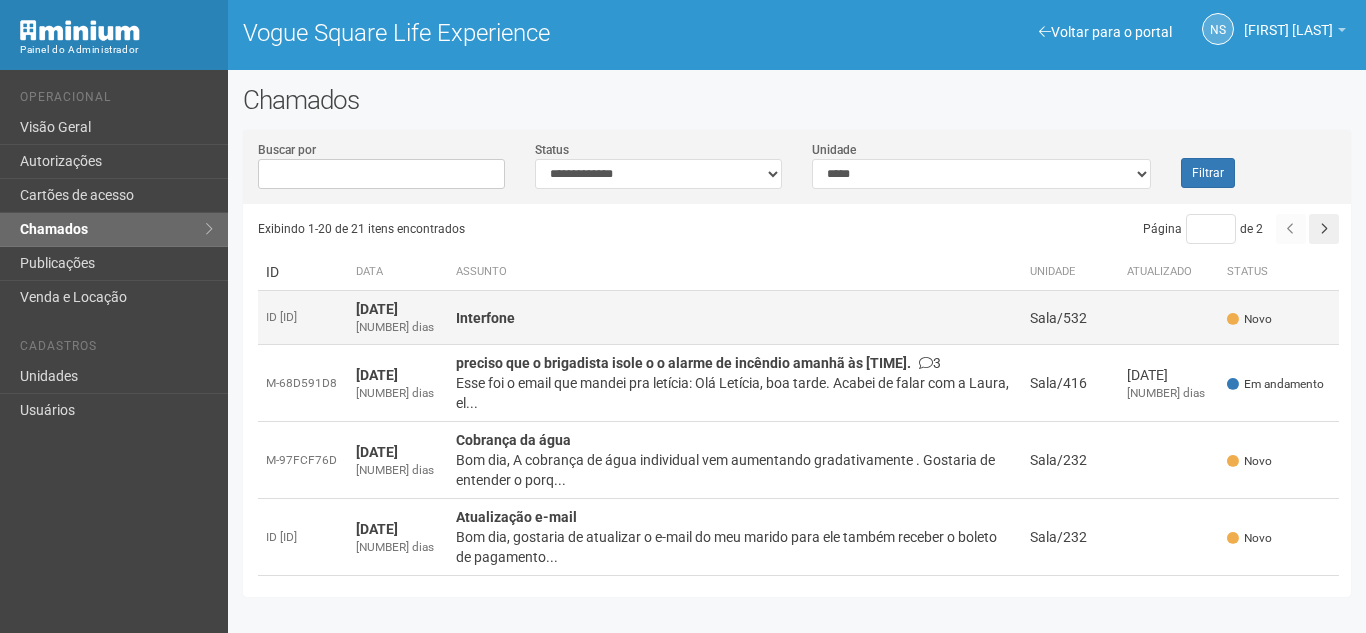 click on "Interfone" at bounding box center (710, 318) 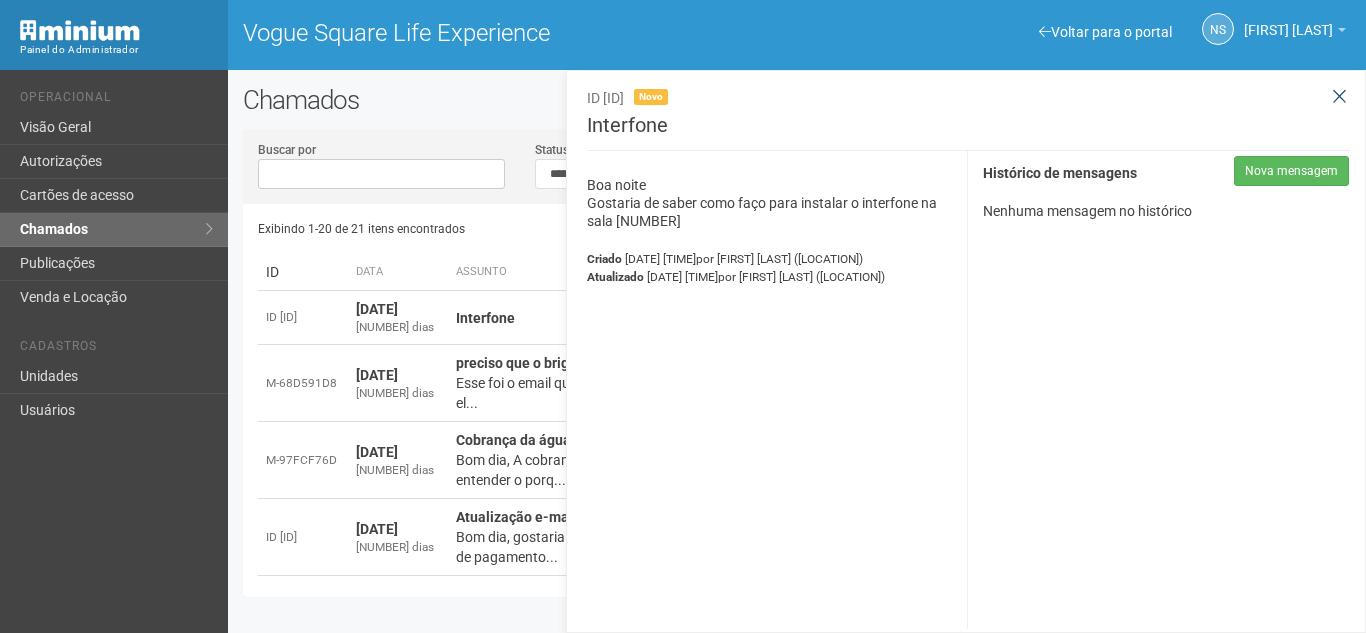 drag, startPoint x: 1290, startPoint y: 149, endPoint x: 1334, endPoint y: 107, distance: 60.827625 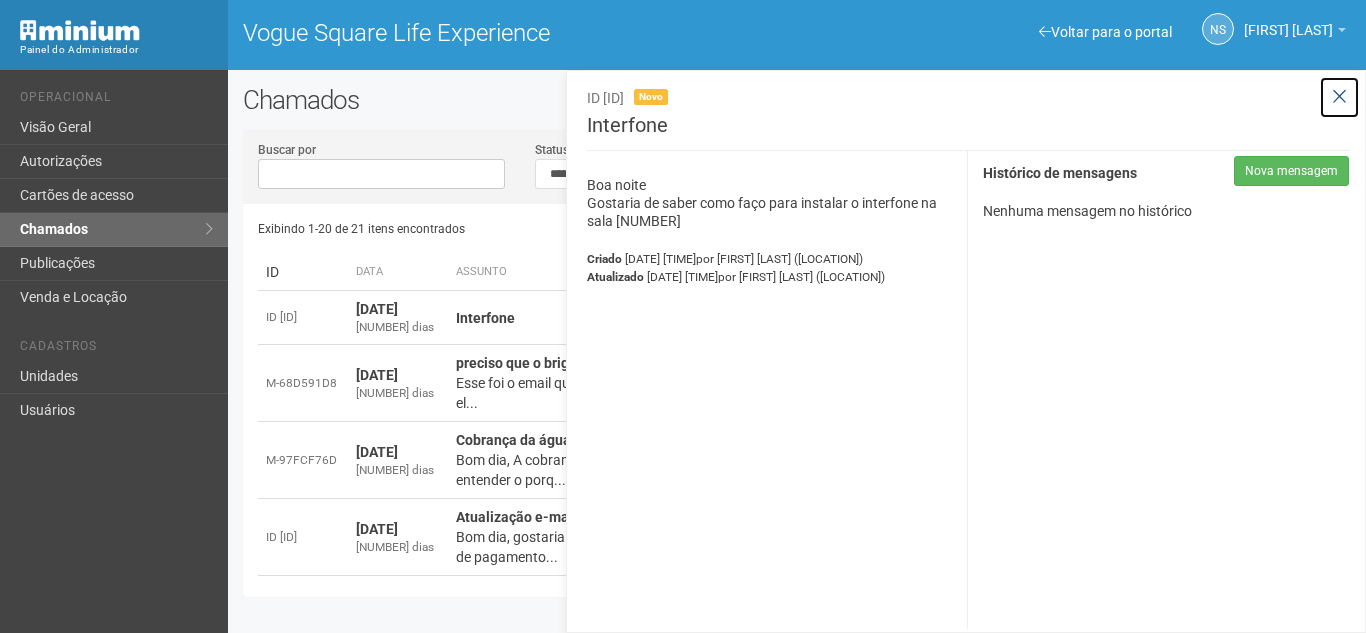 click at bounding box center [1339, 97] 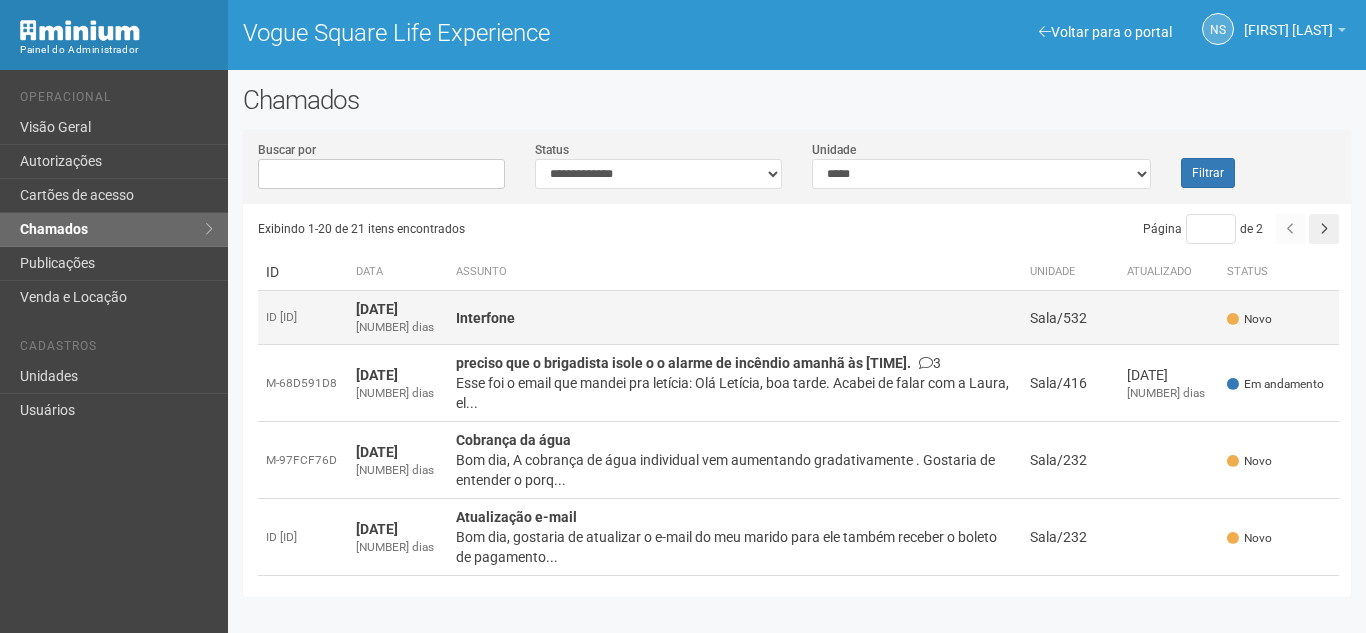 click on "Interfone" at bounding box center [710, 318] 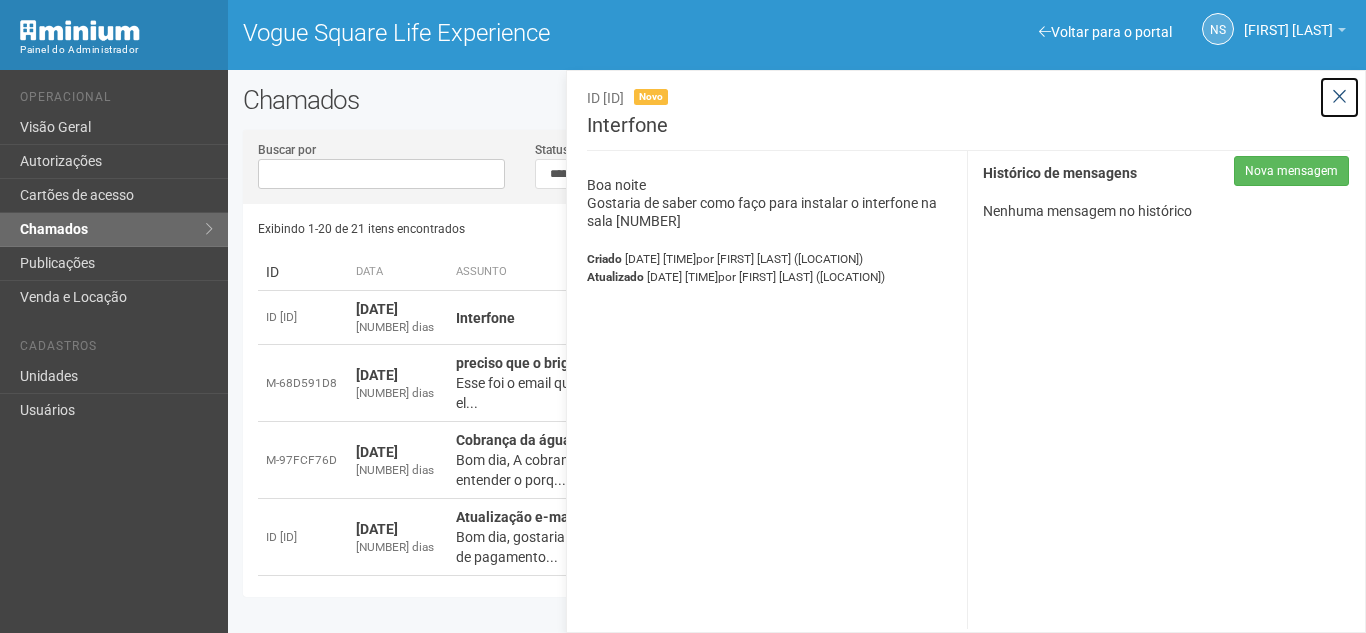 click at bounding box center (1339, 97) 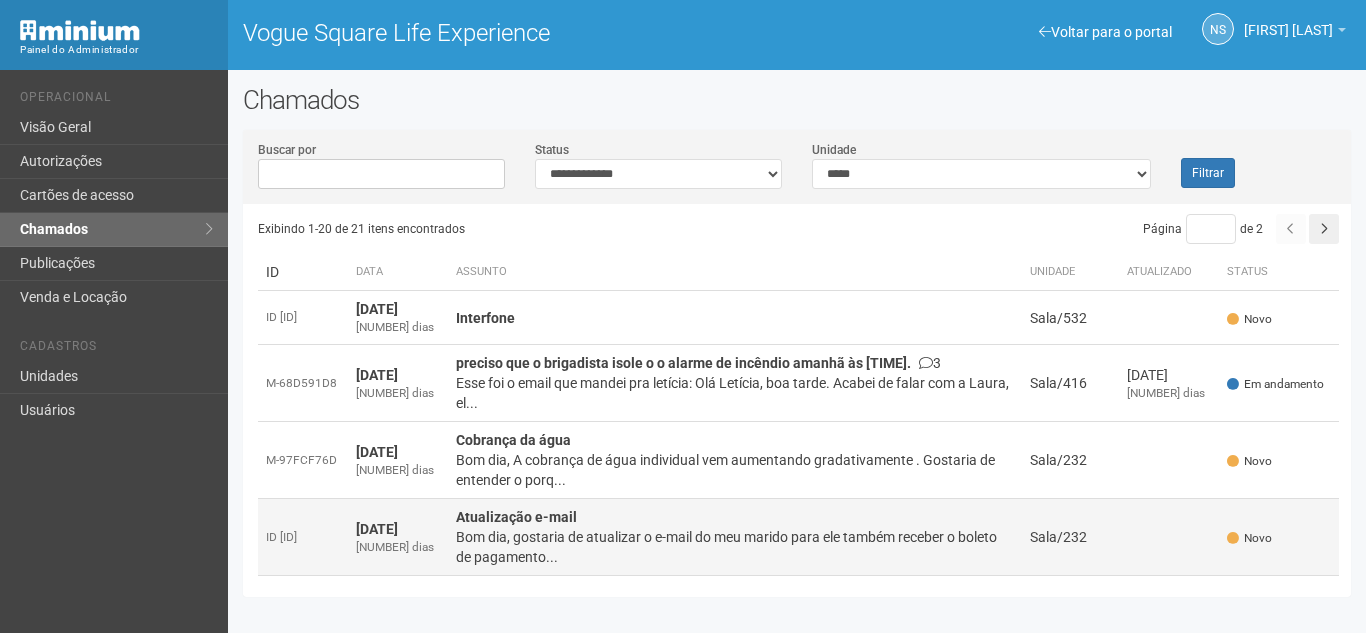 drag, startPoint x: 514, startPoint y: 534, endPoint x: 565, endPoint y: 535, distance: 51.009804 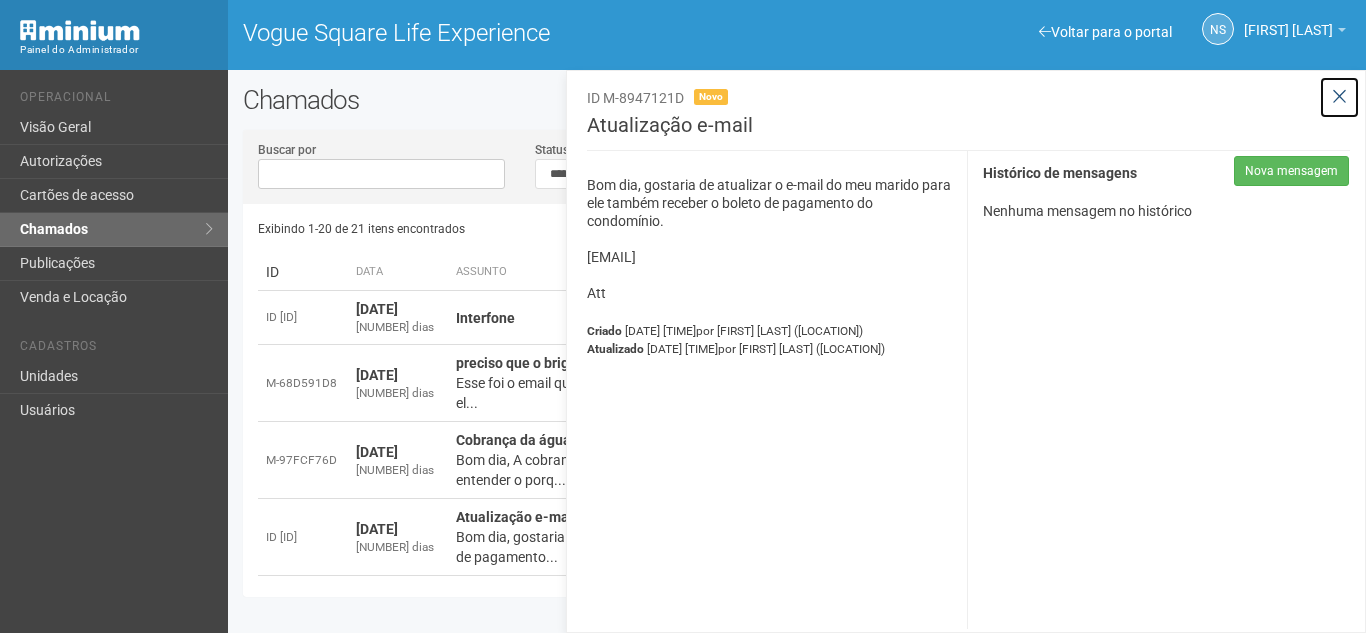 drag, startPoint x: 1326, startPoint y: 90, endPoint x: 1308, endPoint y: 106, distance: 24.083189 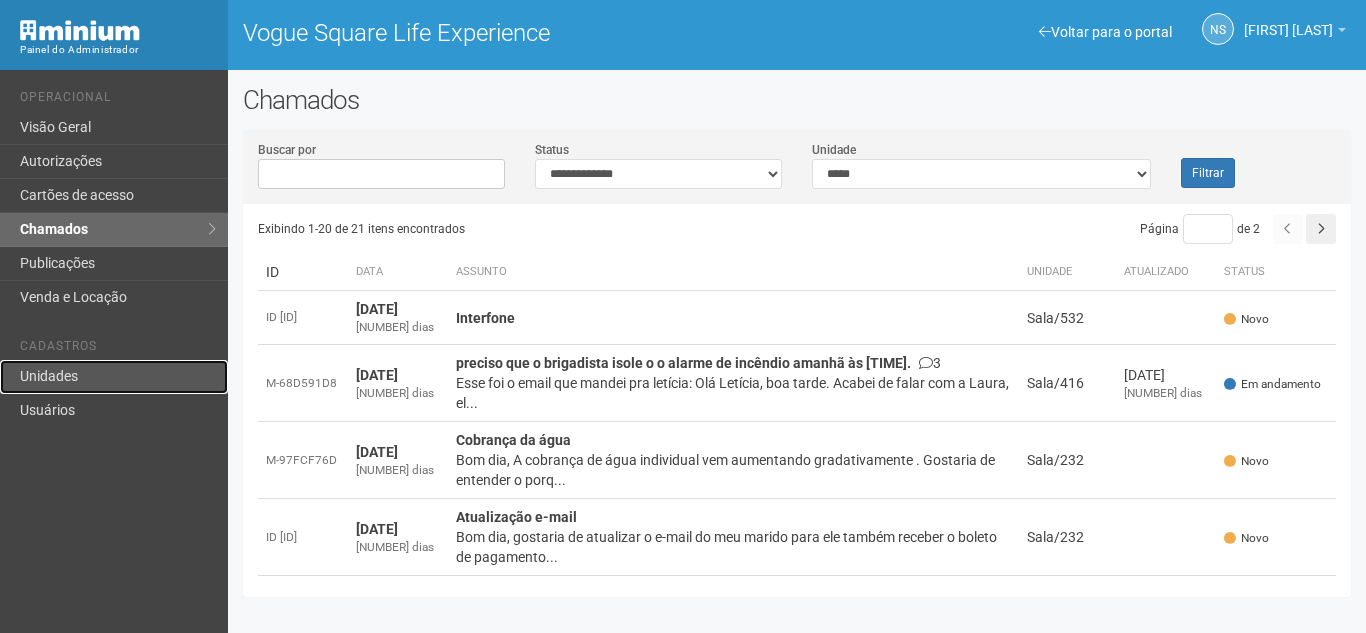 click on "Unidades" at bounding box center (114, 377) 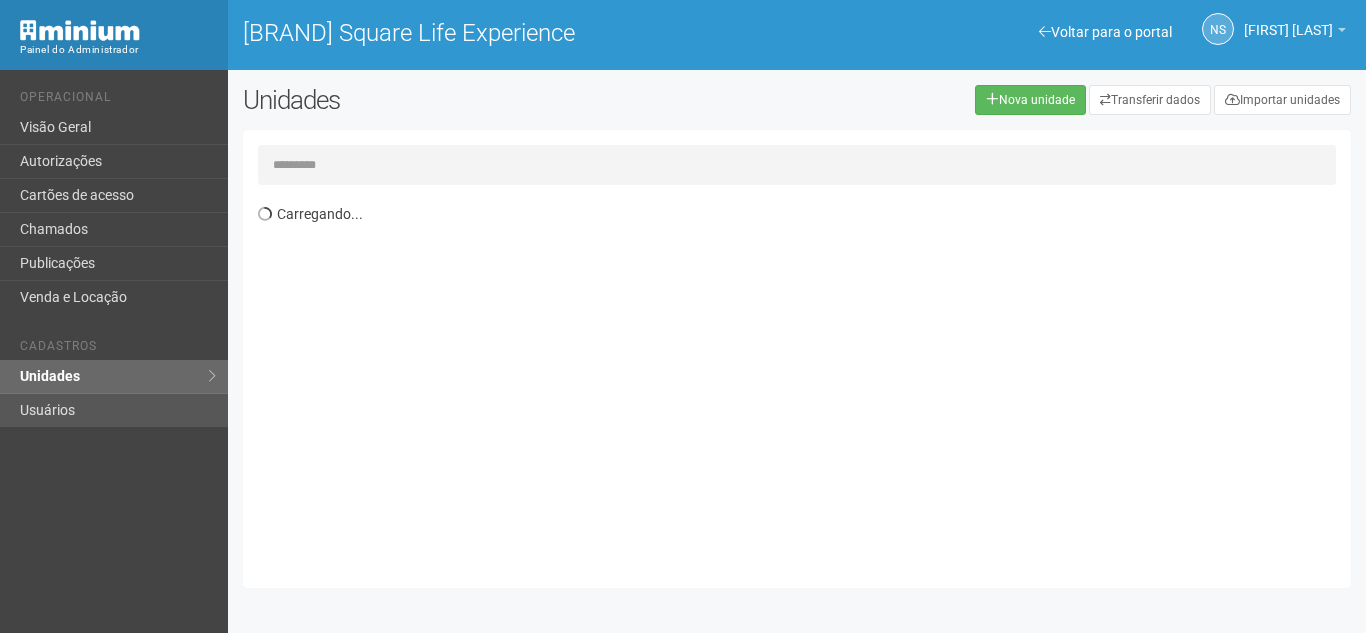 scroll, scrollTop: 0, scrollLeft: 0, axis: both 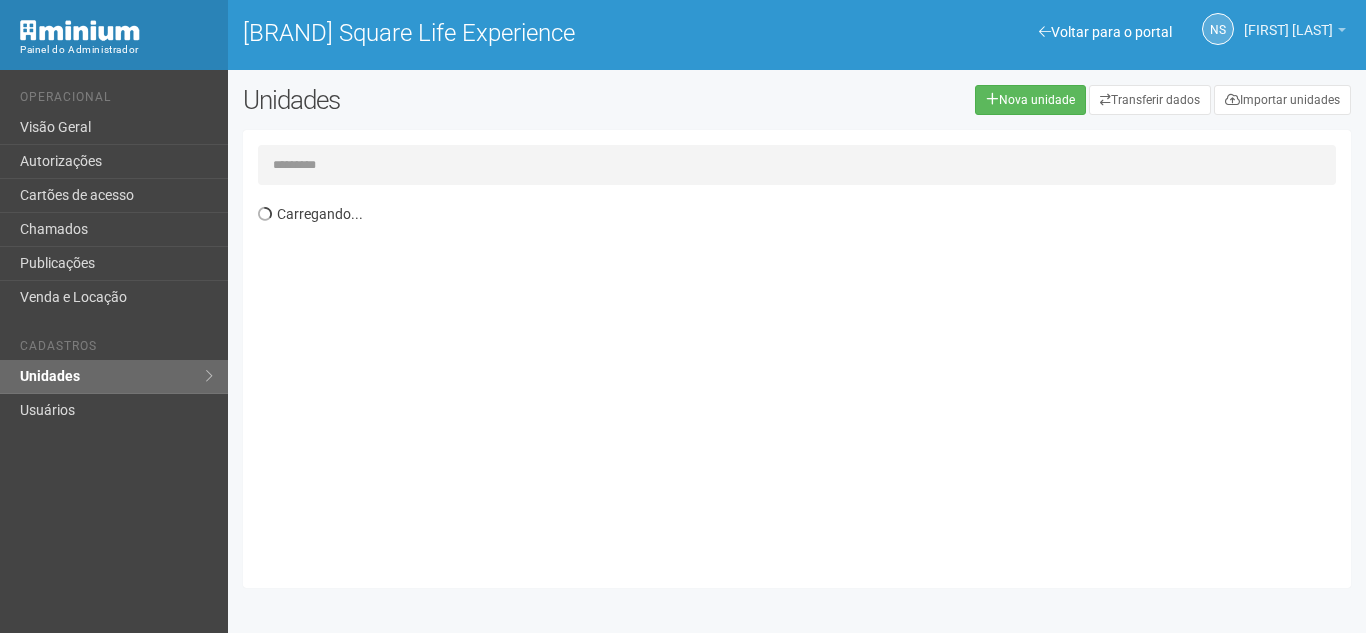 click on "[NAME]" at bounding box center (1287, 20) 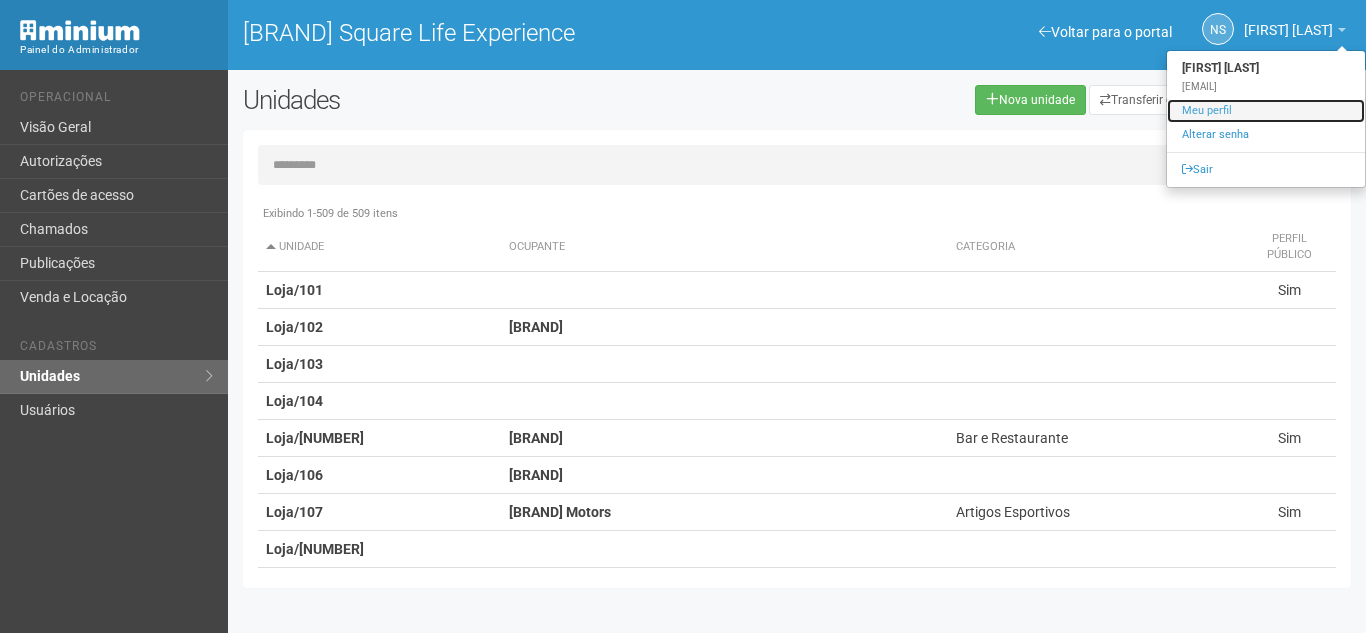 click on "Meu perfil" at bounding box center [1266, 111] 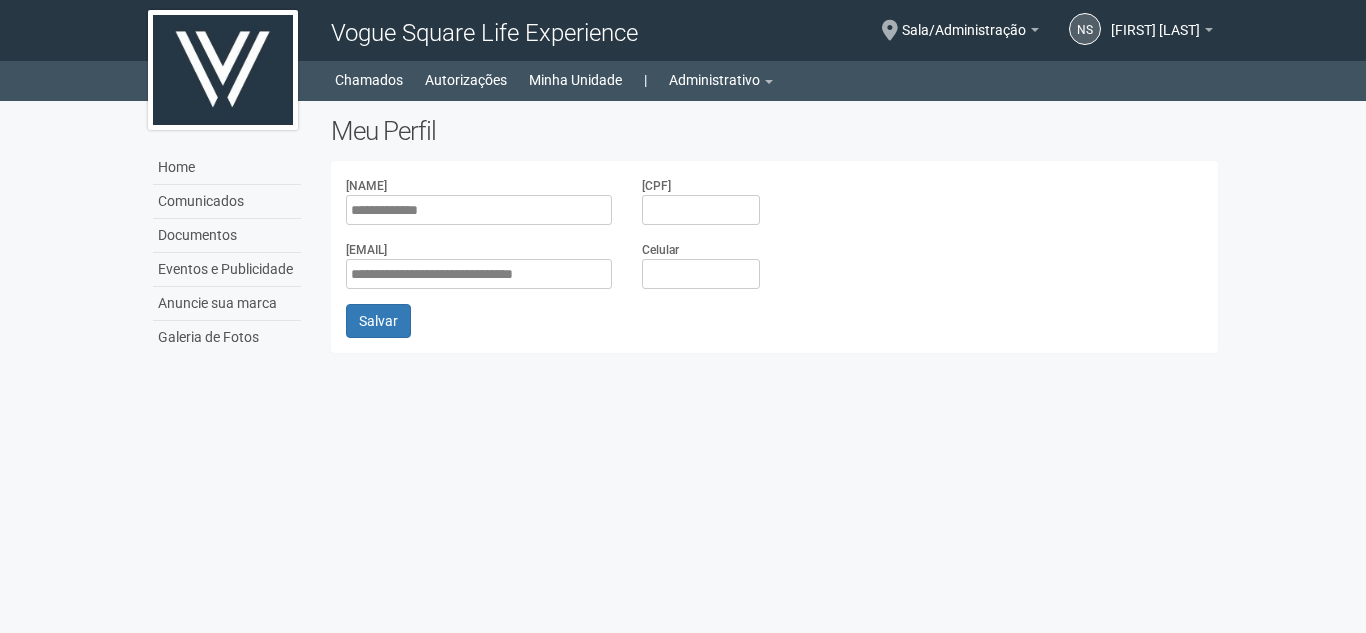 scroll, scrollTop: 0, scrollLeft: 0, axis: both 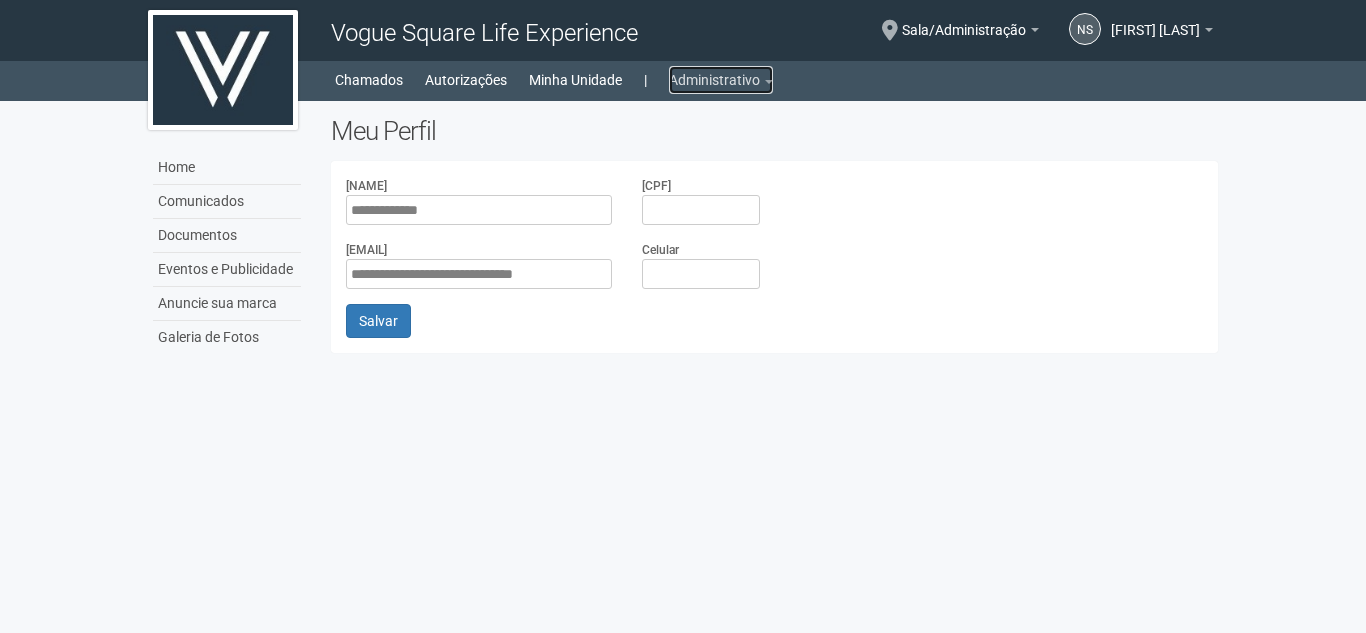 click on "Administrativo" at bounding box center [721, 80] 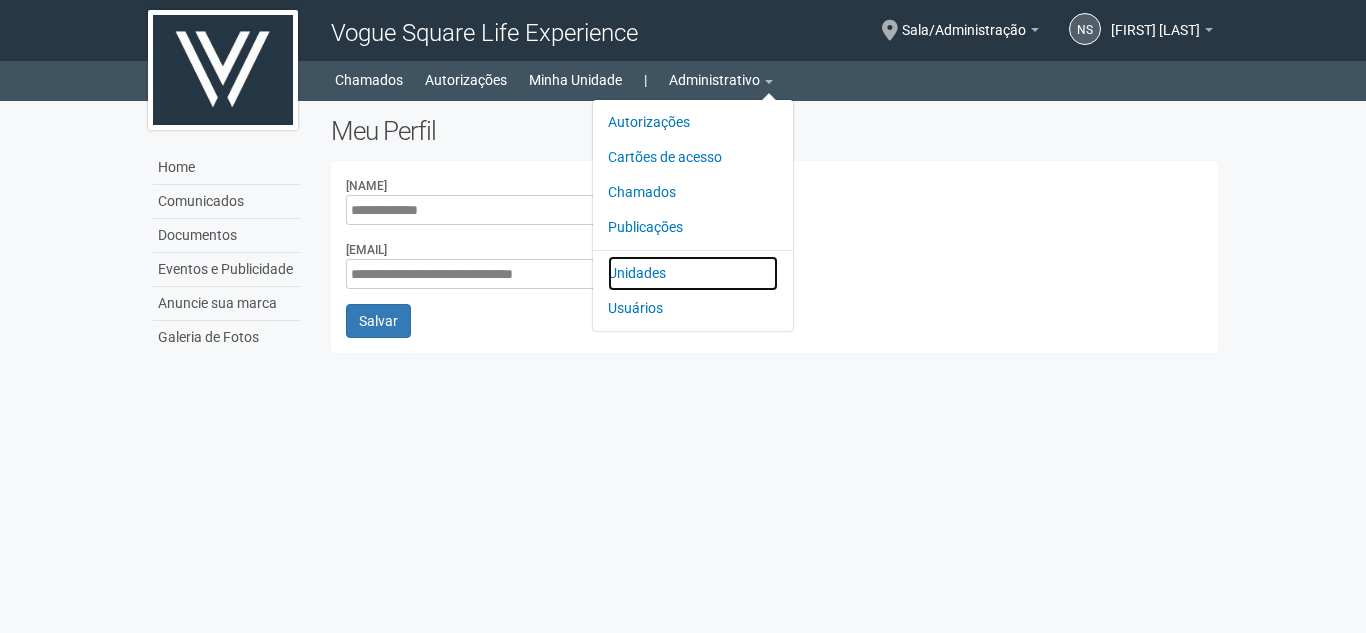 click on "Unidades" at bounding box center [693, 273] 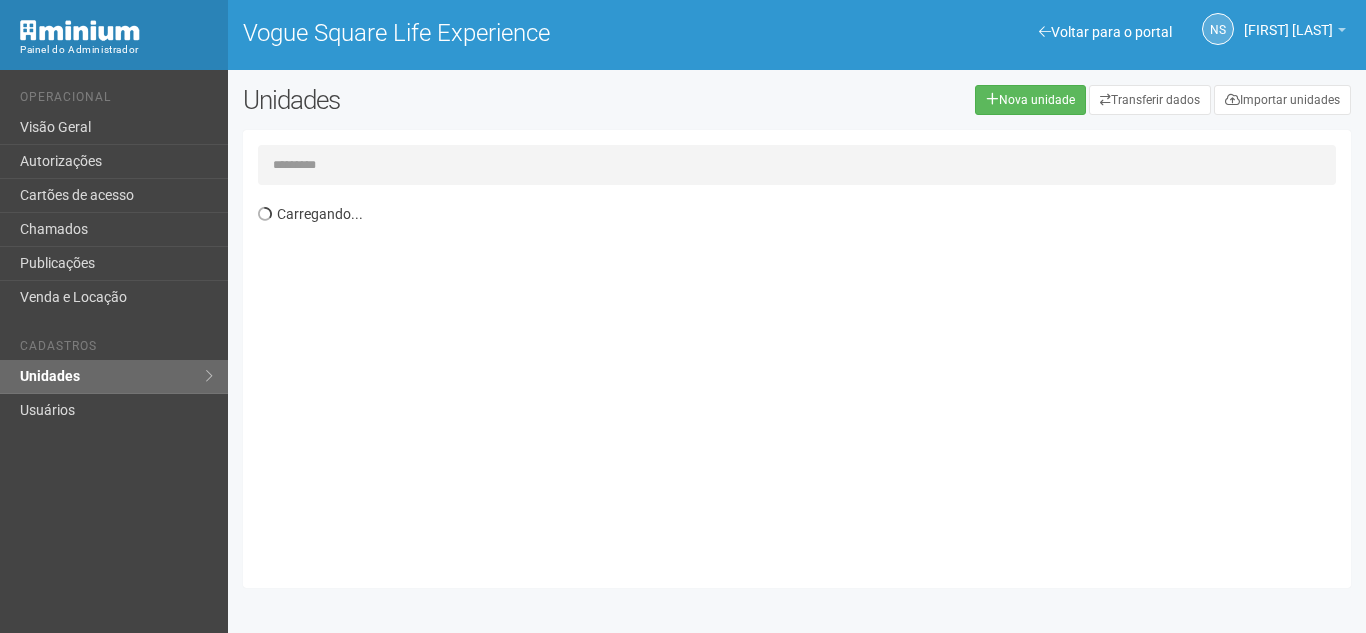 scroll, scrollTop: 0, scrollLeft: 0, axis: both 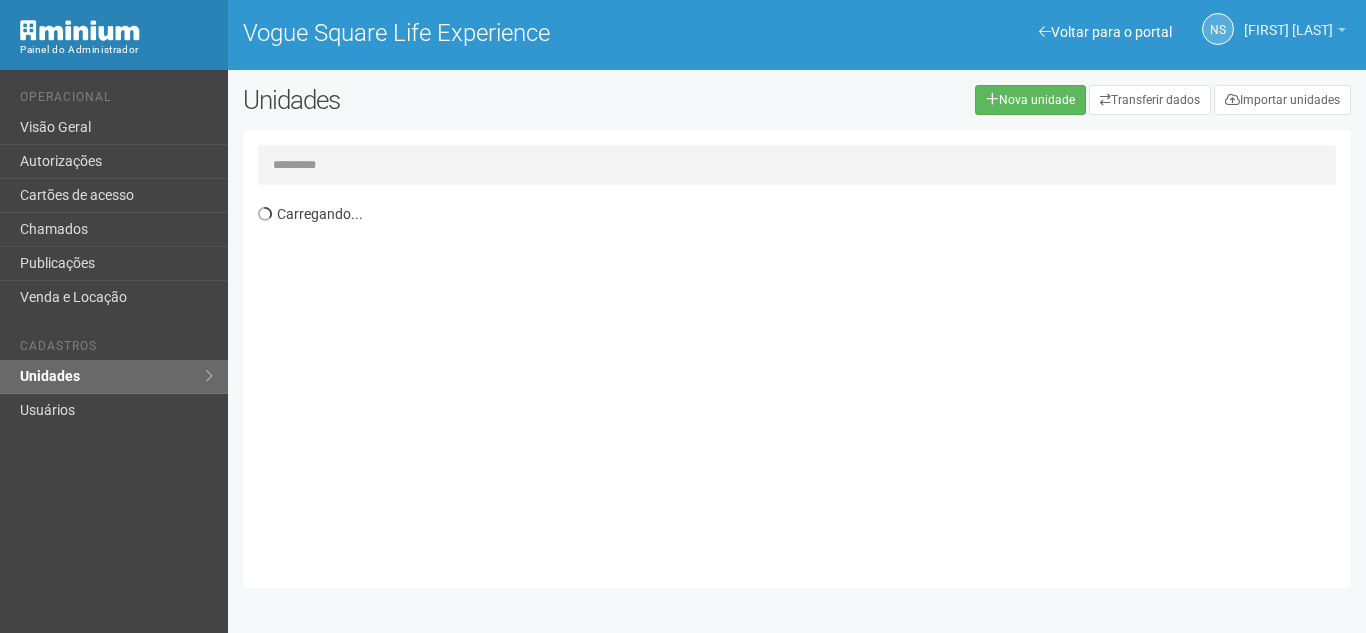 click on "NS
Nicolle Silva
Nicolle Silva
nicolle.silva@voguesquare.com.br
Meu perfil
Alterar senha
Sair" at bounding box center [1259, 32] 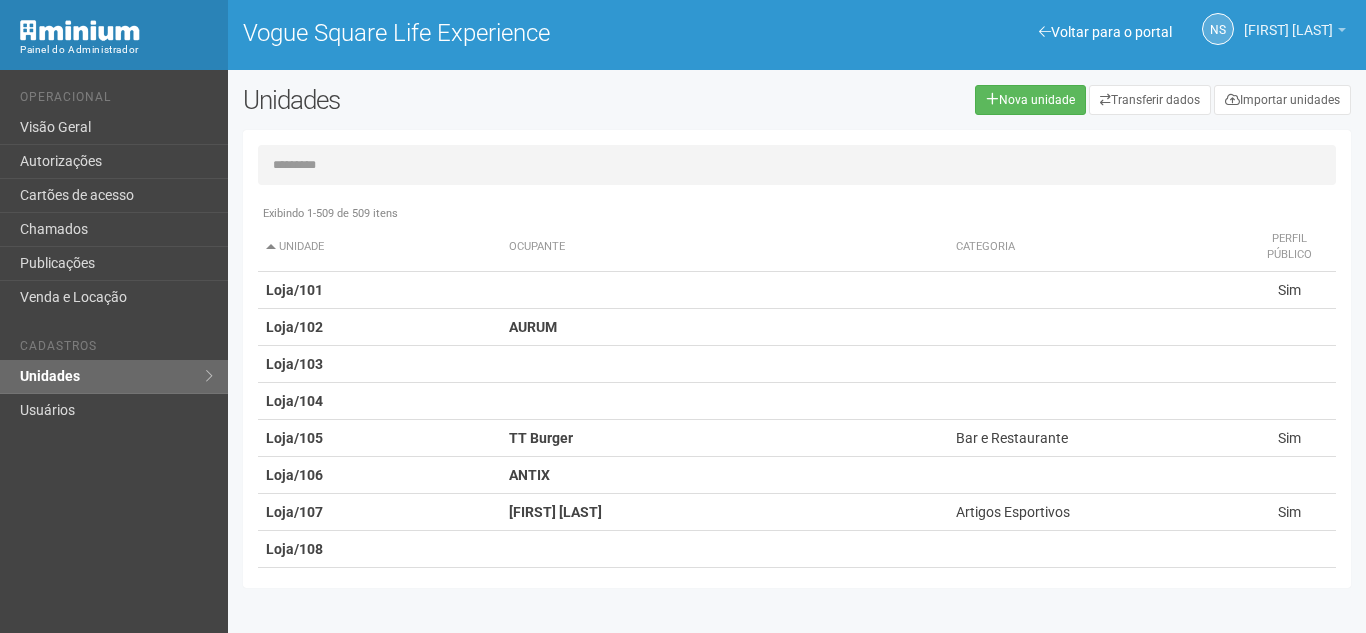 click on "[NAME]" at bounding box center [1295, 33] 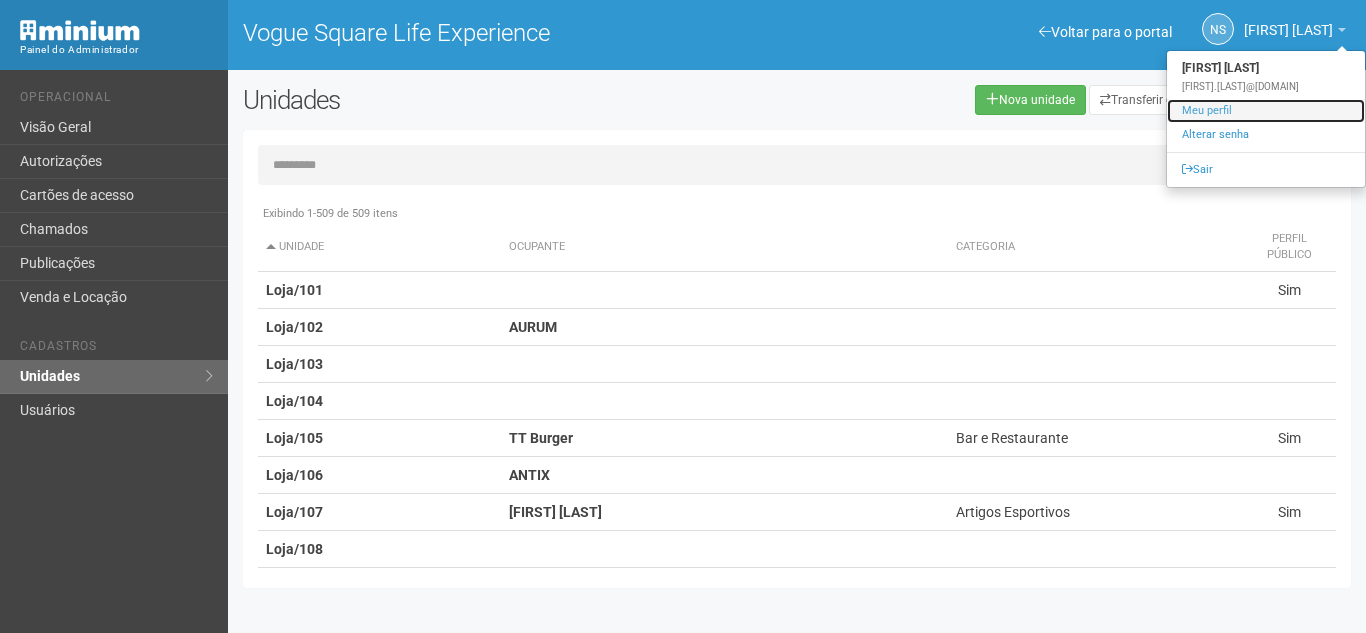 click on "Meu perfil" at bounding box center (1266, 111) 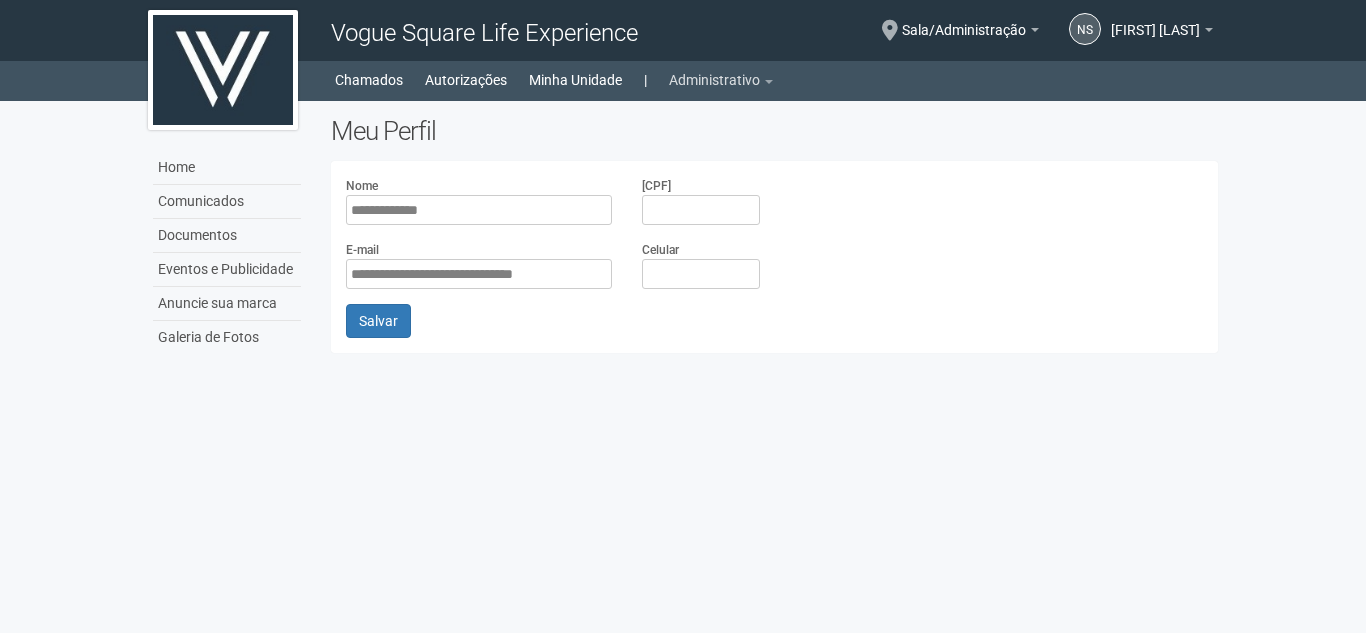 scroll, scrollTop: 0, scrollLeft: 0, axis: both 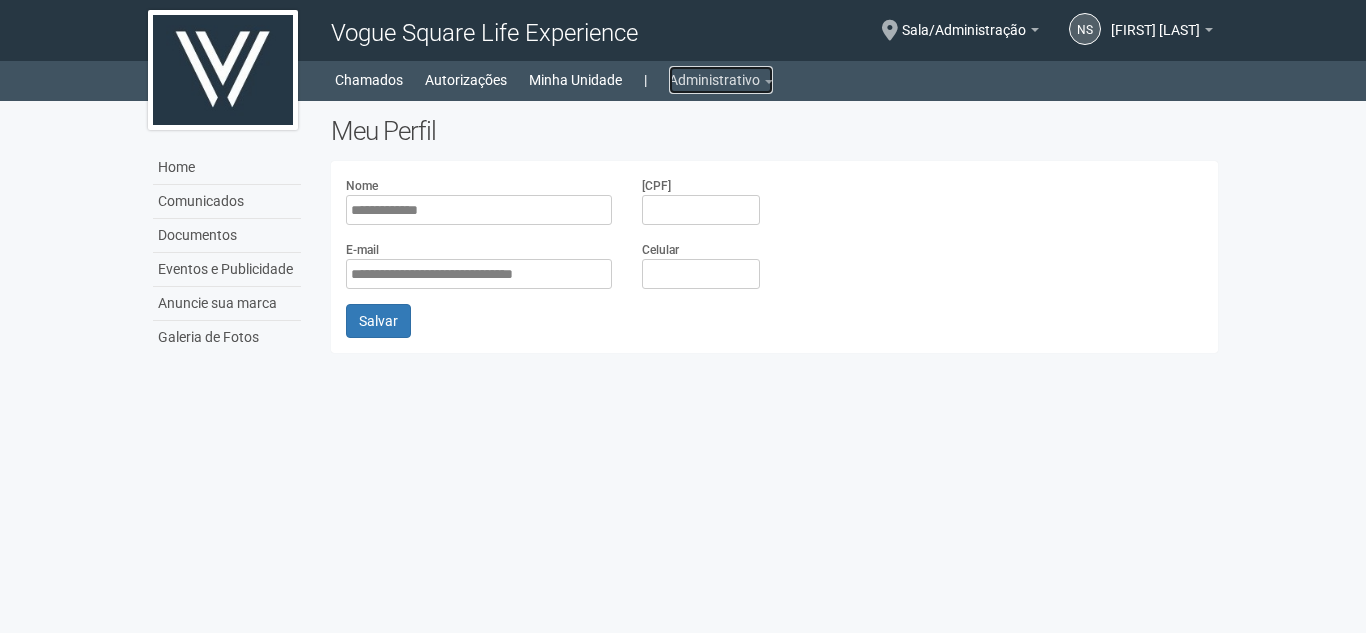 click on "Administrativo" at bounding box center [721, 80] 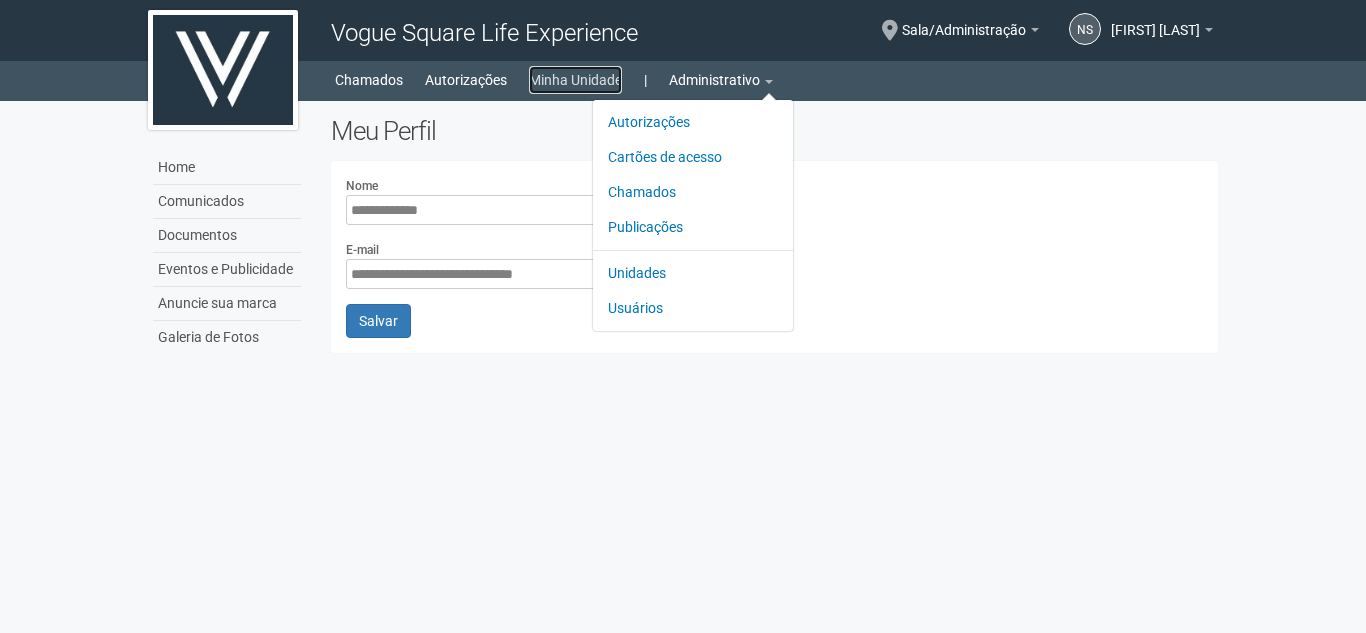 click on "Minha Unidade" at bounding box center [575, 80] 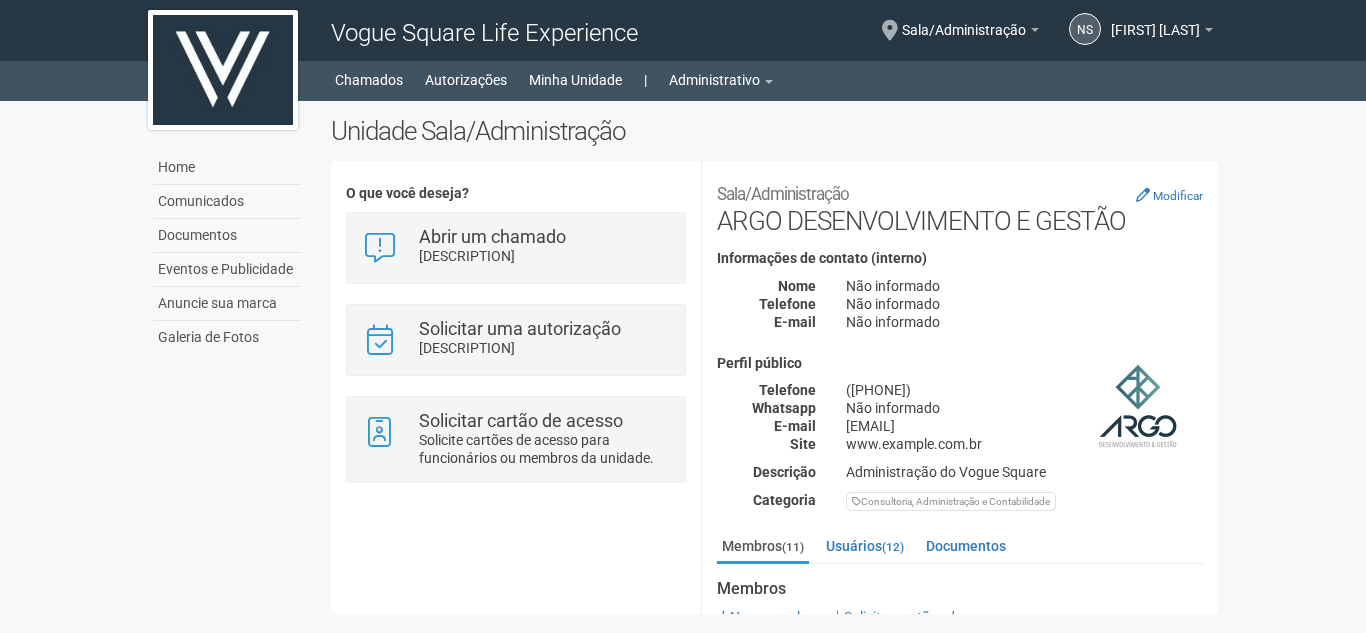 scroll, scrollTop: 0, scrollLeft: 0, axis: both 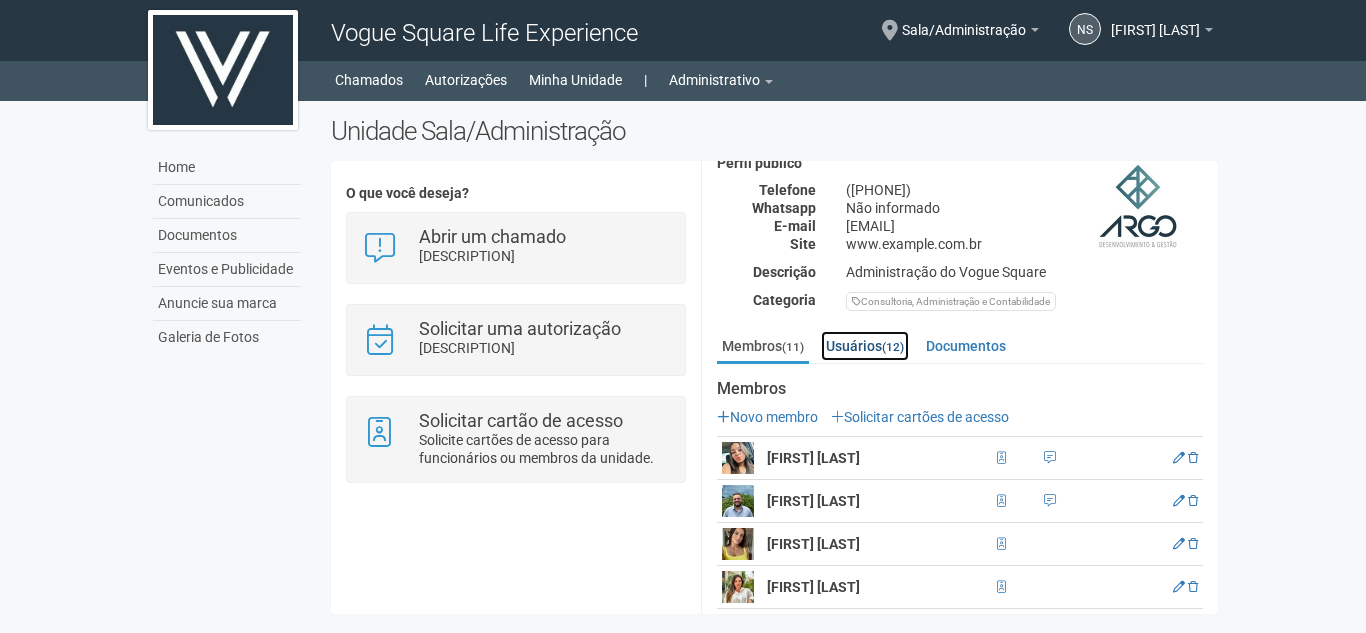click on "Usuários
(12)" at bounding box center (888, 346) 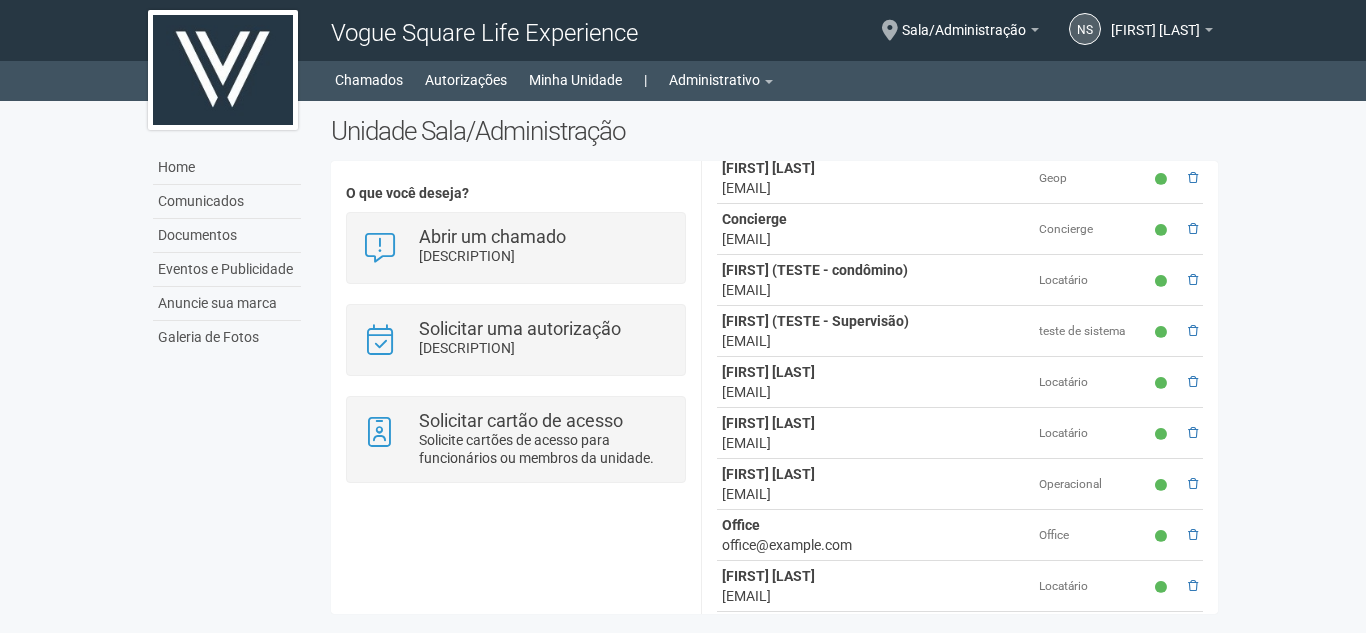 scroll, scrollTop: 518, scrollLeft: 0, axis: vertical 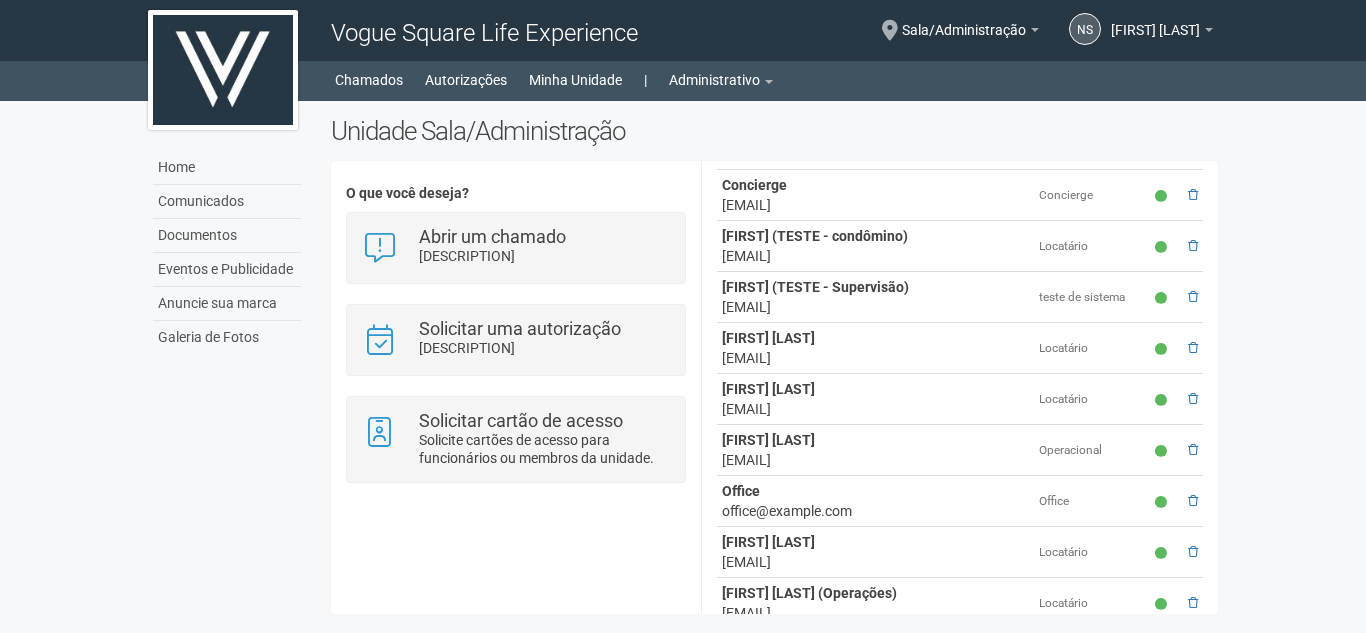 click on "Aguarde...
Vogue Square Life Experience
NS
Nicolle Silva
Nicolle Silva
nicolle.silva@voguesquare.com.br
Meu perfil
Alterar senha
Sair
Sala/Administração
Você está na unidade
Sala/Administração
Ir para a unidade
Home
Home
Comunicados
Documentos
Eventos e Publicidade
Anuncie sua marca
Galeria de Fotos
Chamados
Autorizações
Minha Unidade |" at bounding box center [683, 316] 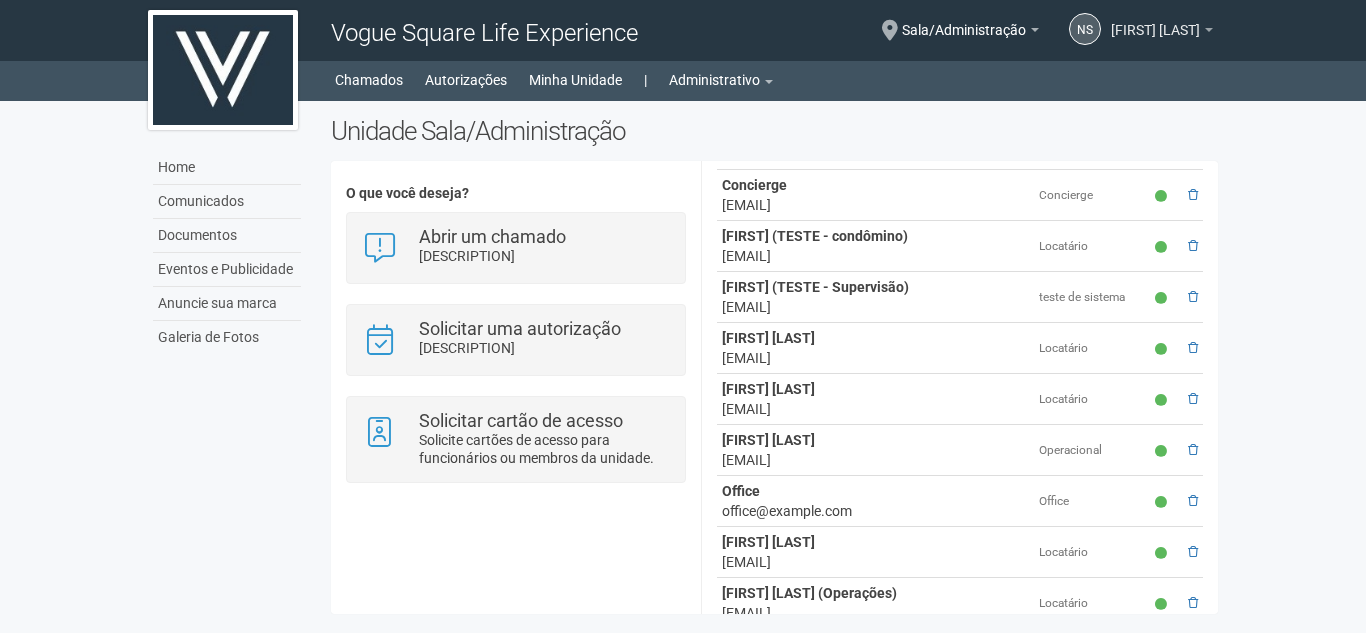 click on "[NAME]" at bounding box center [1155, 20] 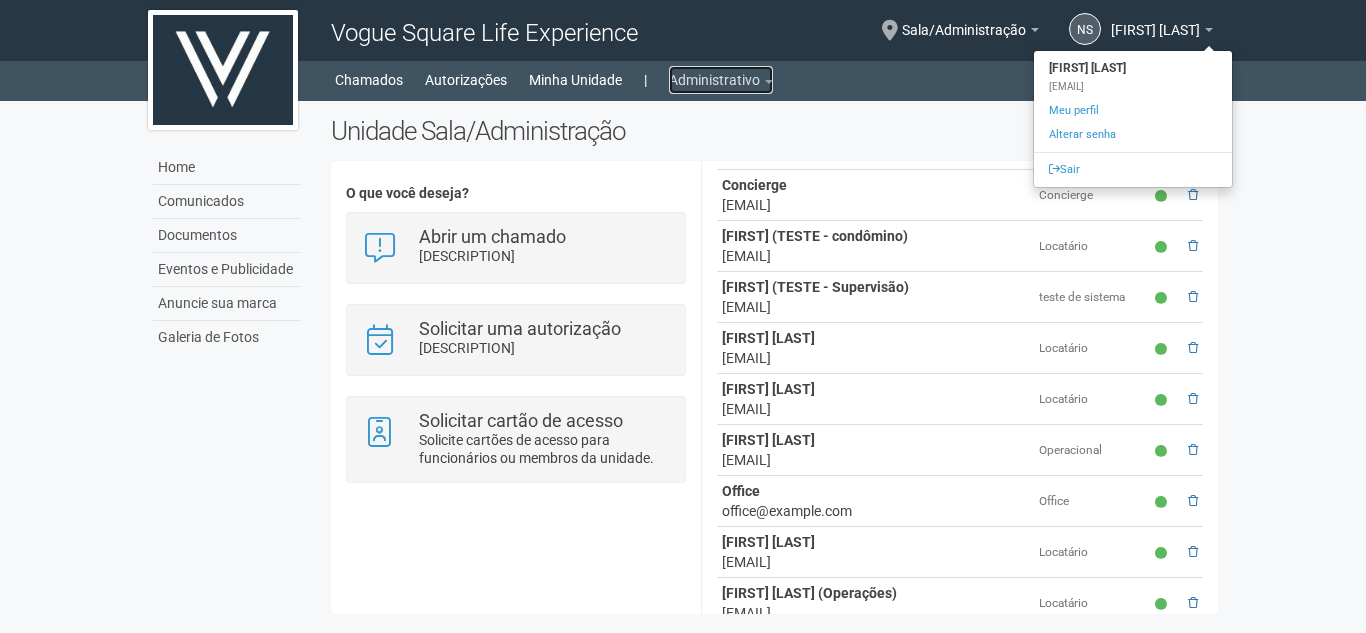 click on "Administrativo" at bounding box center (721, 80) 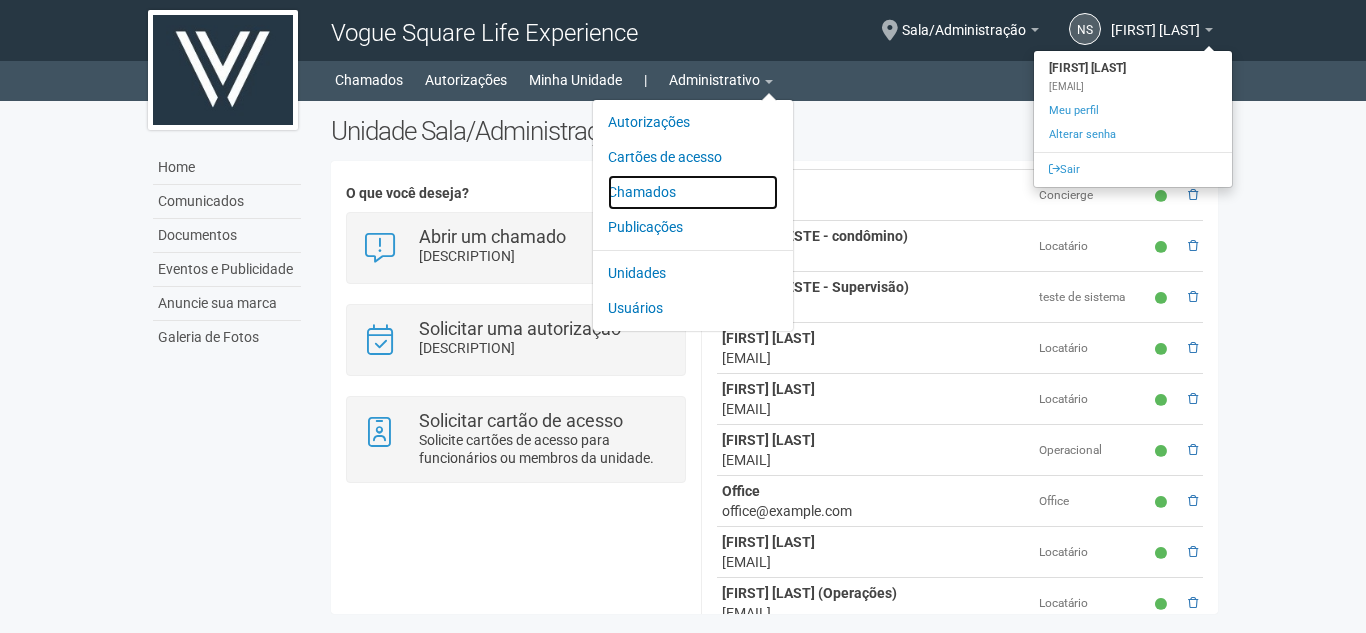 click on "Chamados" at bounding box center (693, 192) 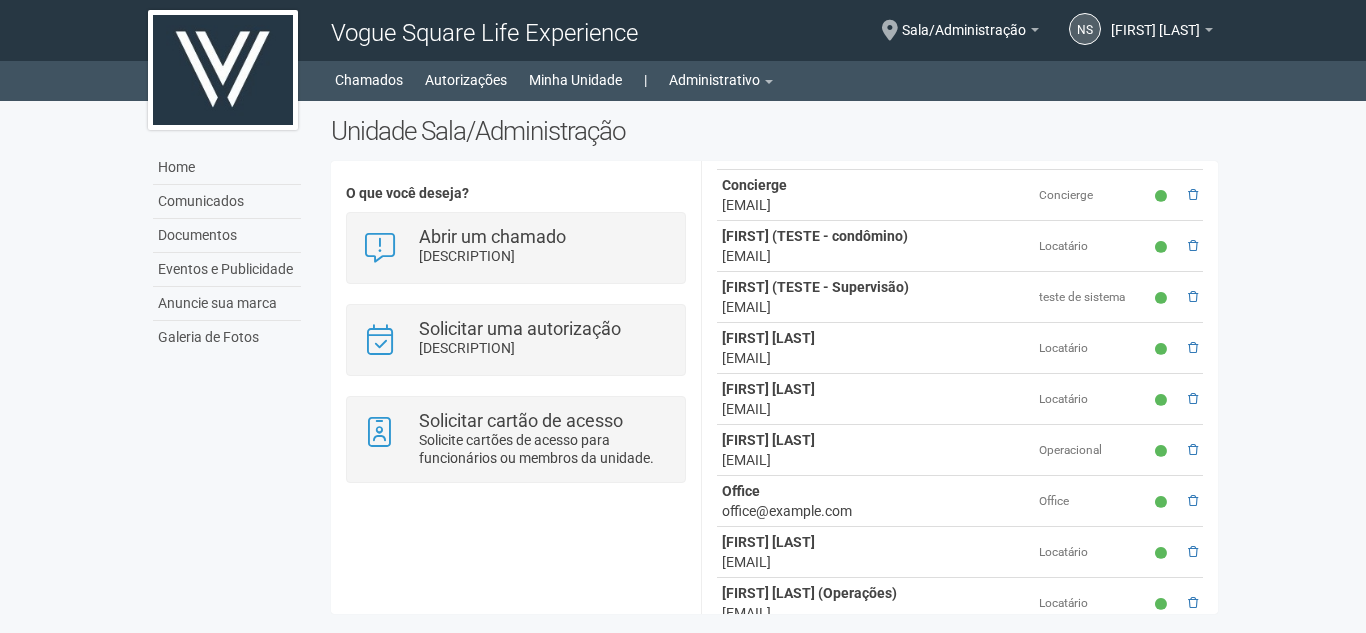 click on "O que você deseja?
Abrir um chamado
Reporte um problema, solicite manutenção, faça uma reclamação ou solicite informações.
Solicitar uma autorização
Realize uma obra ou mudança, autorize o acesso de prestadores de serviço e convidados para sua unidade.
Solicitar cartão de acesso
Solicite cartões de acesso para funcionários ou membros da unidade." at bounding box center [515, 367] 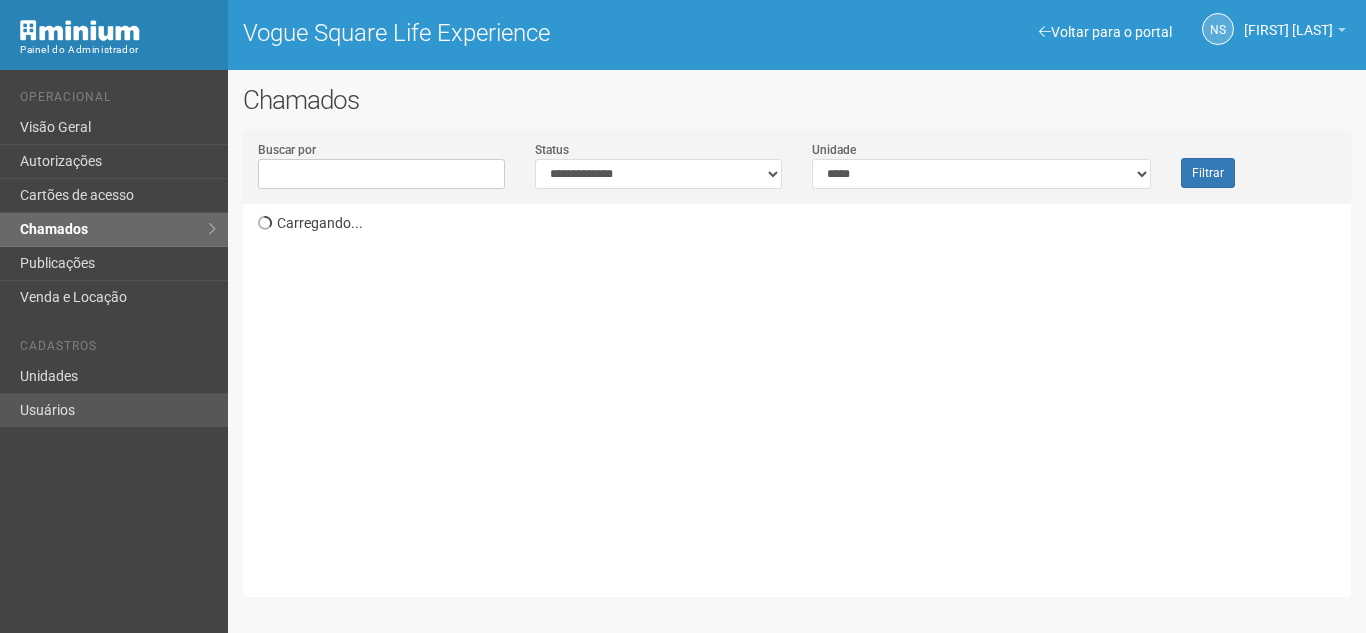 scroll, scrollTop: 0, scrollLeft: 0, axis: both 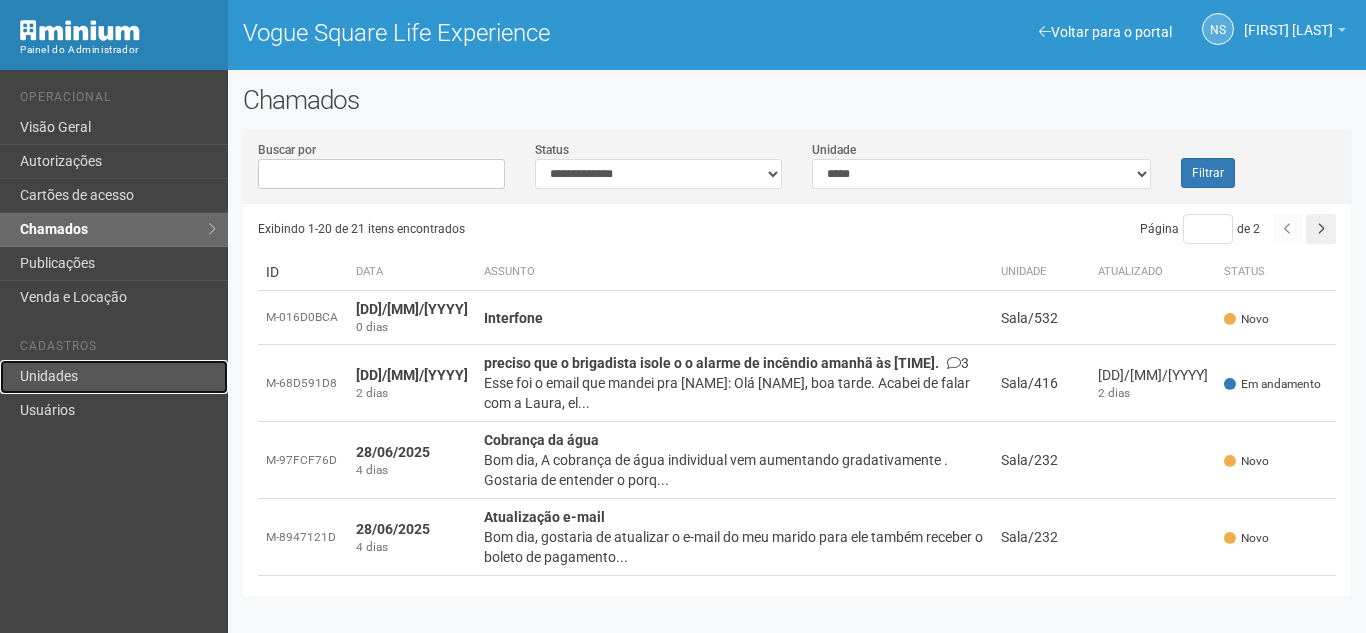 click on "Unidades" at bounding box center [114, 377] 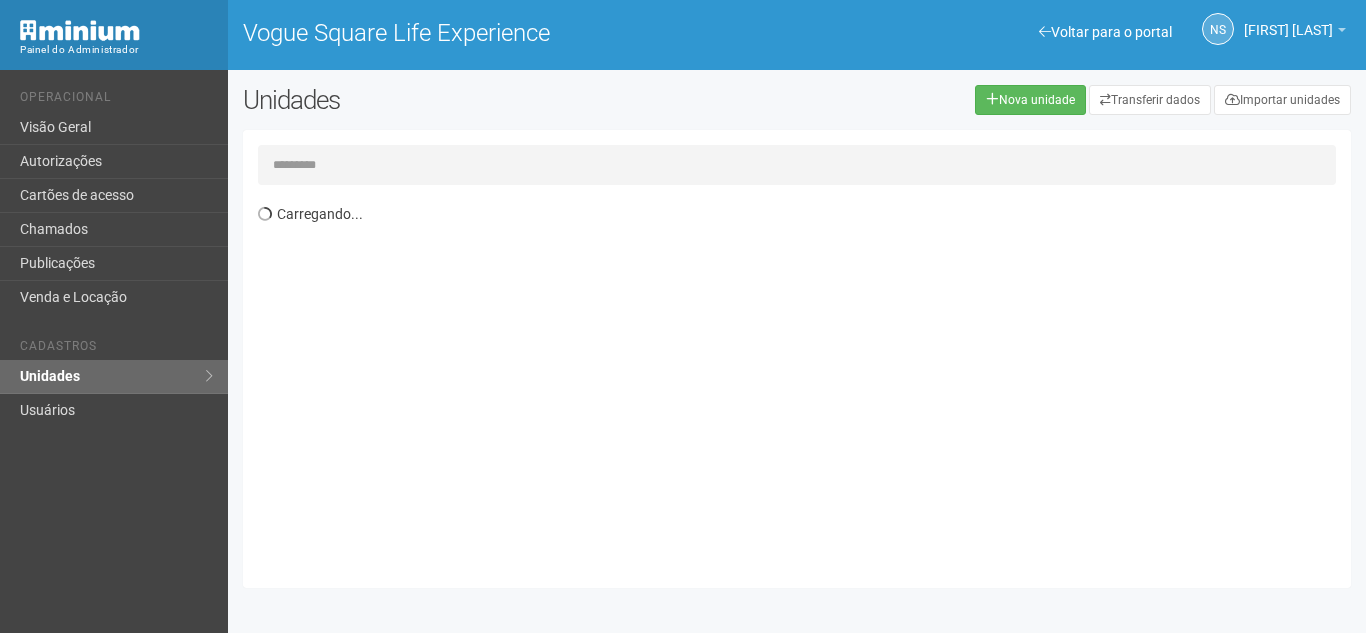 scroll, scrollTop: 0, scrollLeft: 0, axis: both 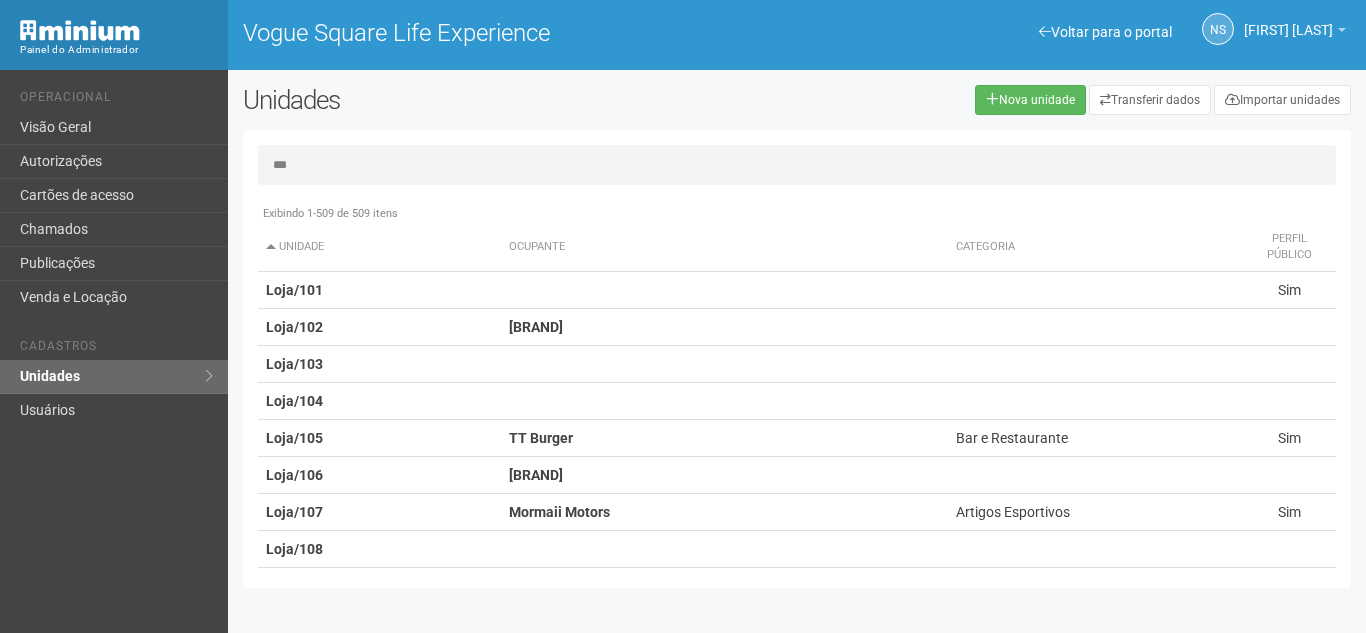 type on "***" 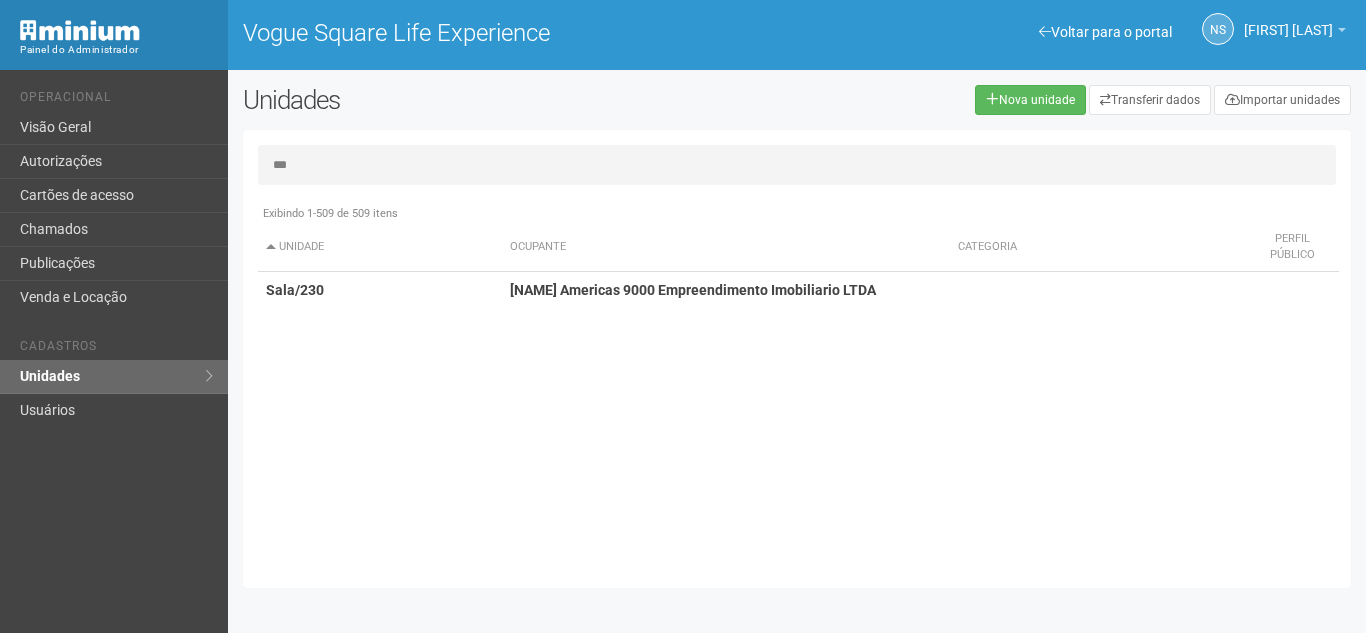 click on "Exibindo 1-509 de 509 itens
Unidade Ocupante Categoria Perfil público
Loja/101
Sim
Loja/102
AURUM
Loja/103
Loja/104
Loja/105
TT Burger
Bar e Restaurante
Sim
Loja/106
ANTIX
Loja/107
Mormaii Motors
Artigos Esportivos
Sim
Loja/108
Loja/109
Loja/110
Loja/111
Loja/112
Zinzane
Vestuário
Sim
Loja/113
Sim" at bounding box center [804, 384] 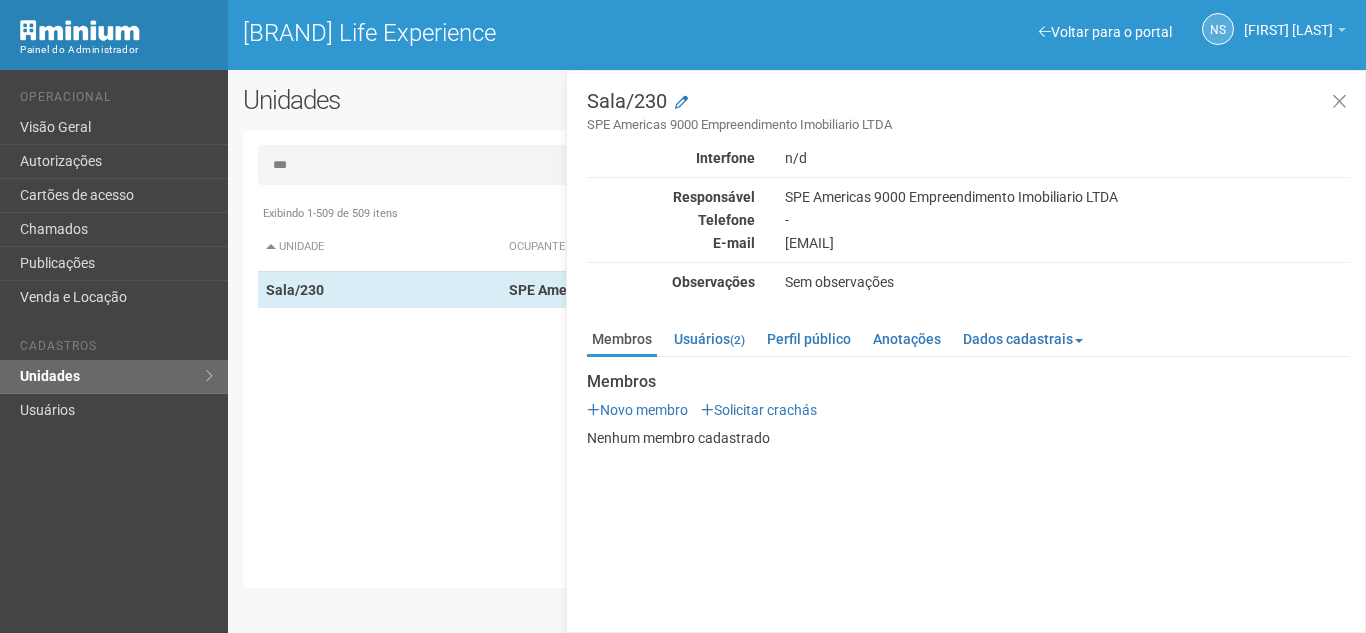 click on "Membros
Usuários  (2)
Perfil público
Anotações
Dados cadastrais
Proprietário
Locatário
Documentos
Documentos
Novo documento
Enviando...
Nenhum documento
Perfil público
[BRAND] Empreendimento Imobiliario LTDA
Sem descrição
Sem categoria
-" at bounding box center (968, 380) 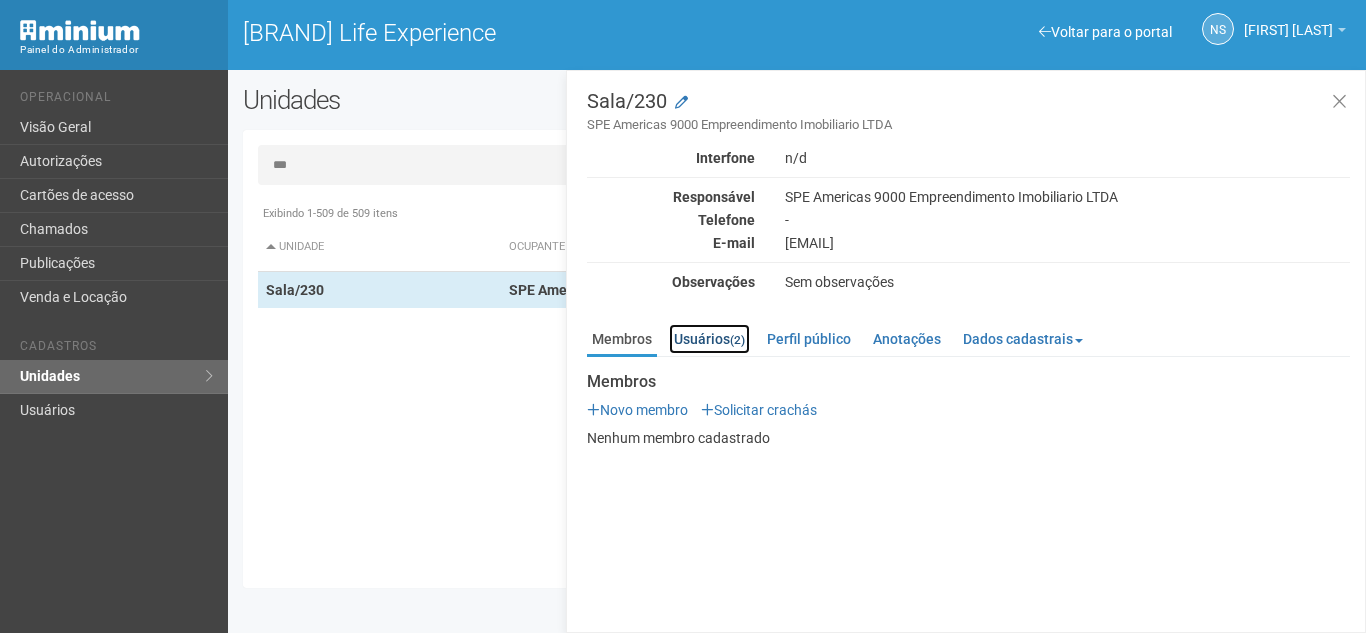 click on "Usuários  (2)" at bounding box center [709, 339] 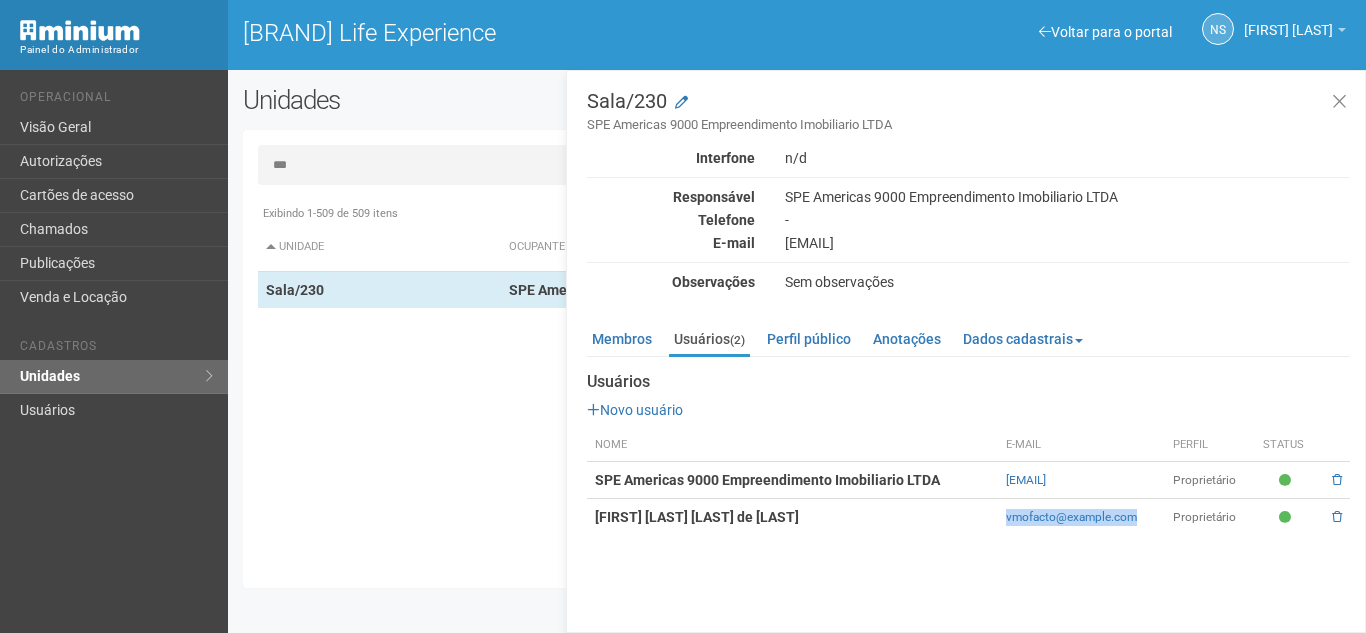 drag, startPoint x: 944, startPoint y: 522, endPoint x: 1127, endPoint y: 532, distance: 183.27303 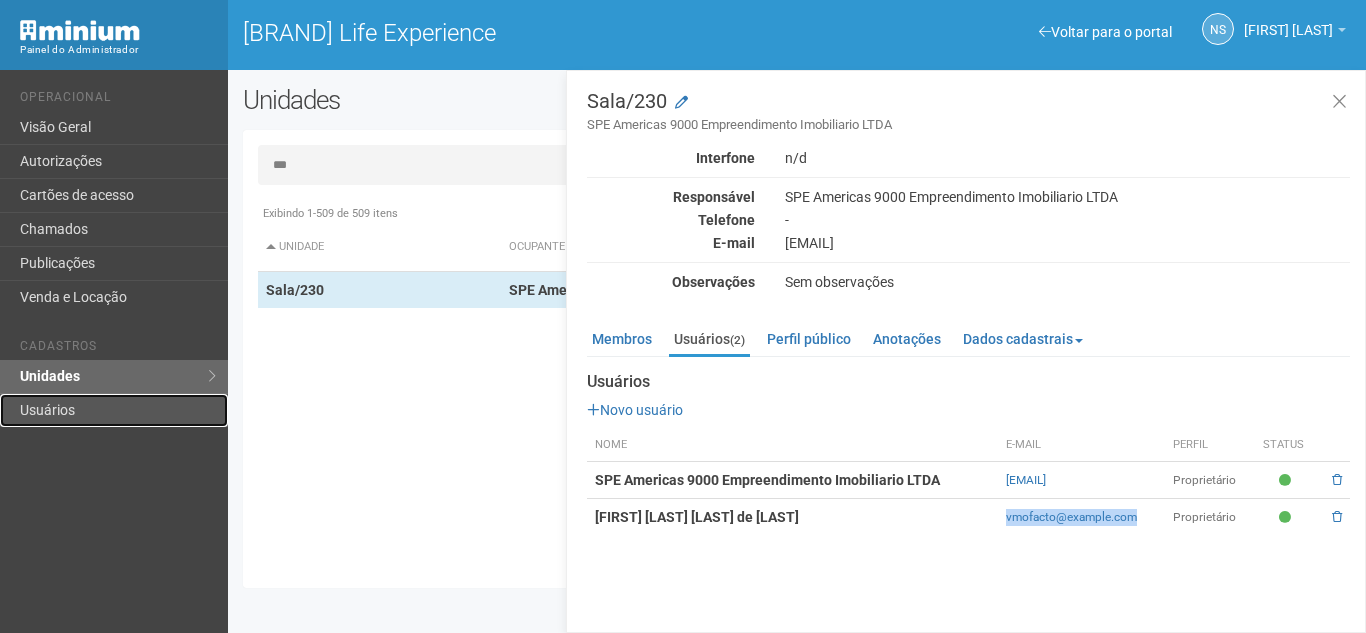 click on "Usuários" at bounding box center (114, 410) 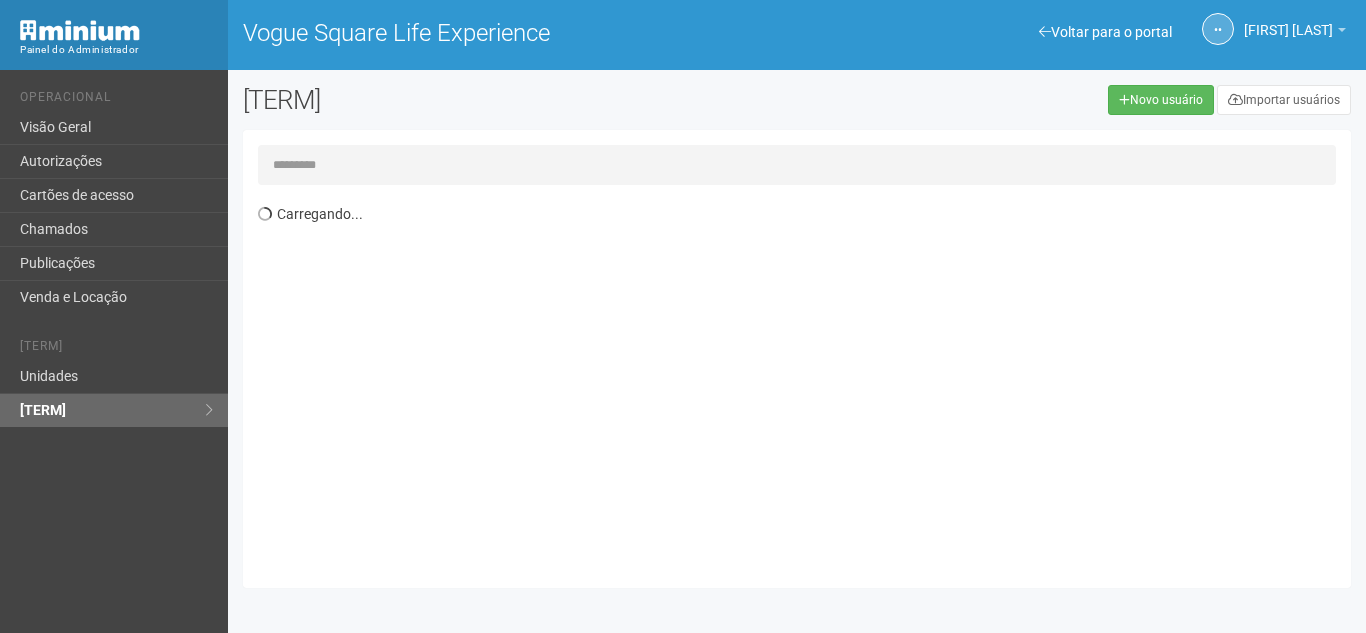 scroll, scrollTop: 0, scrollLeft: 0, axis: both 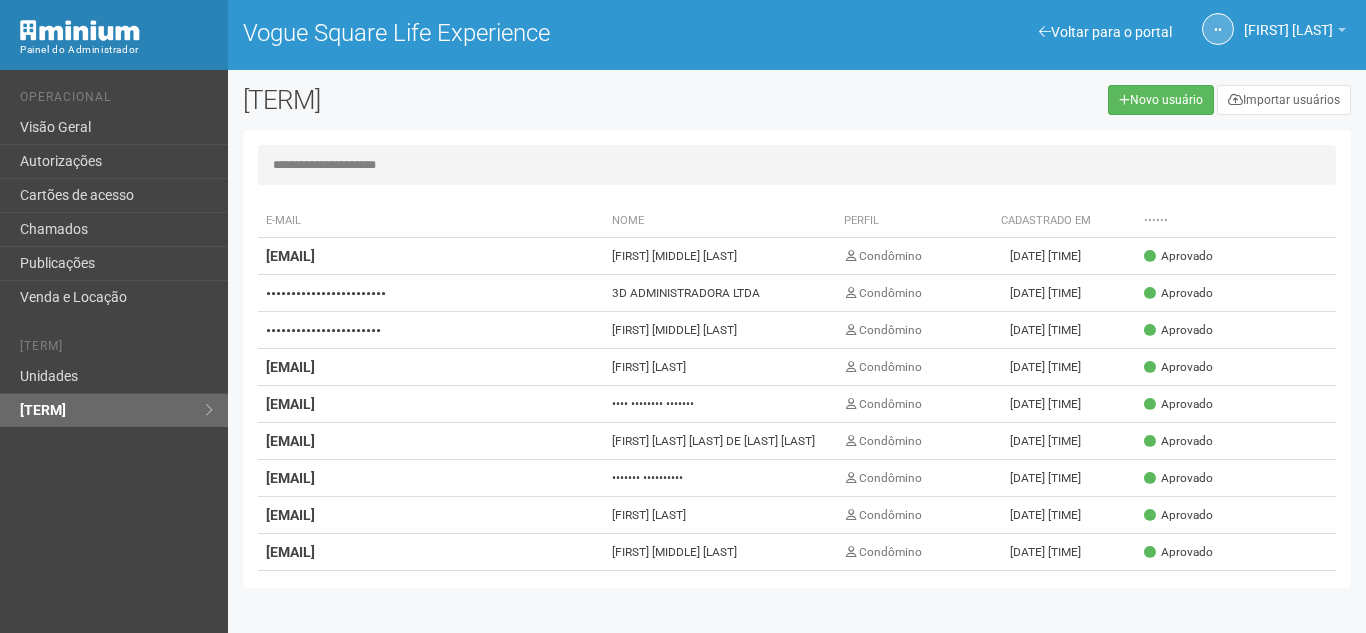 click on "**********" at bounding box center (797, 165) 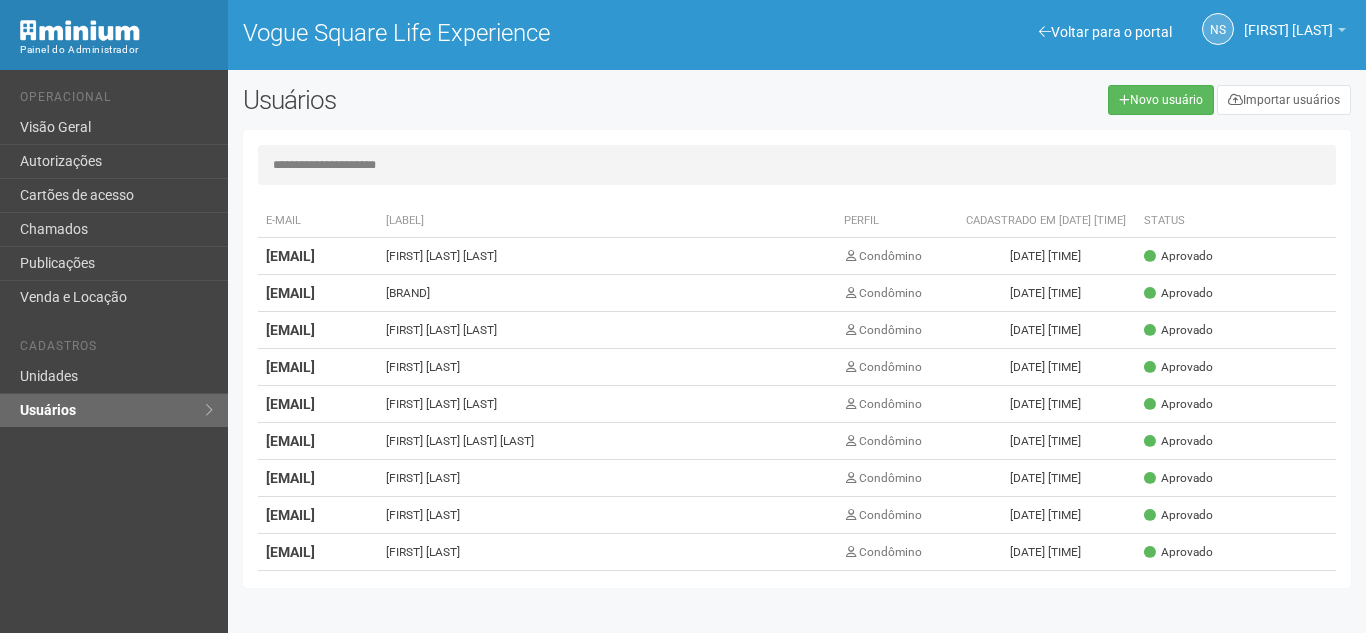 click on "**********" at bounding box center [797, 165] 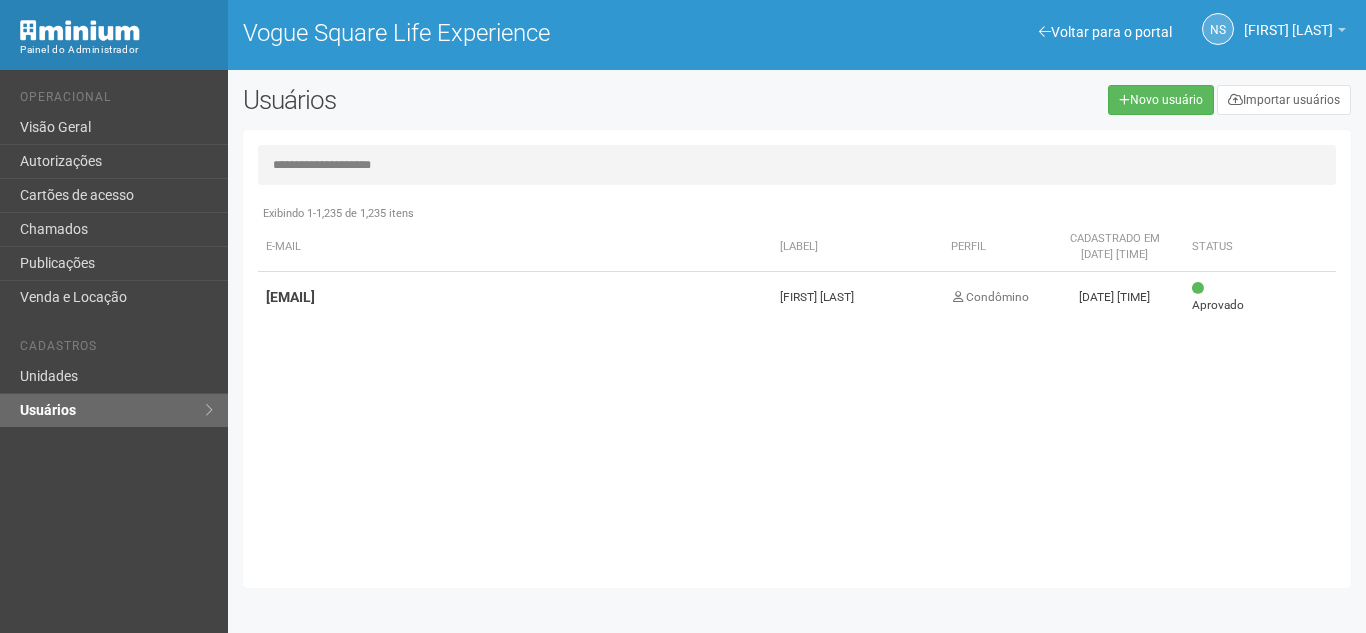 type on "**********" 